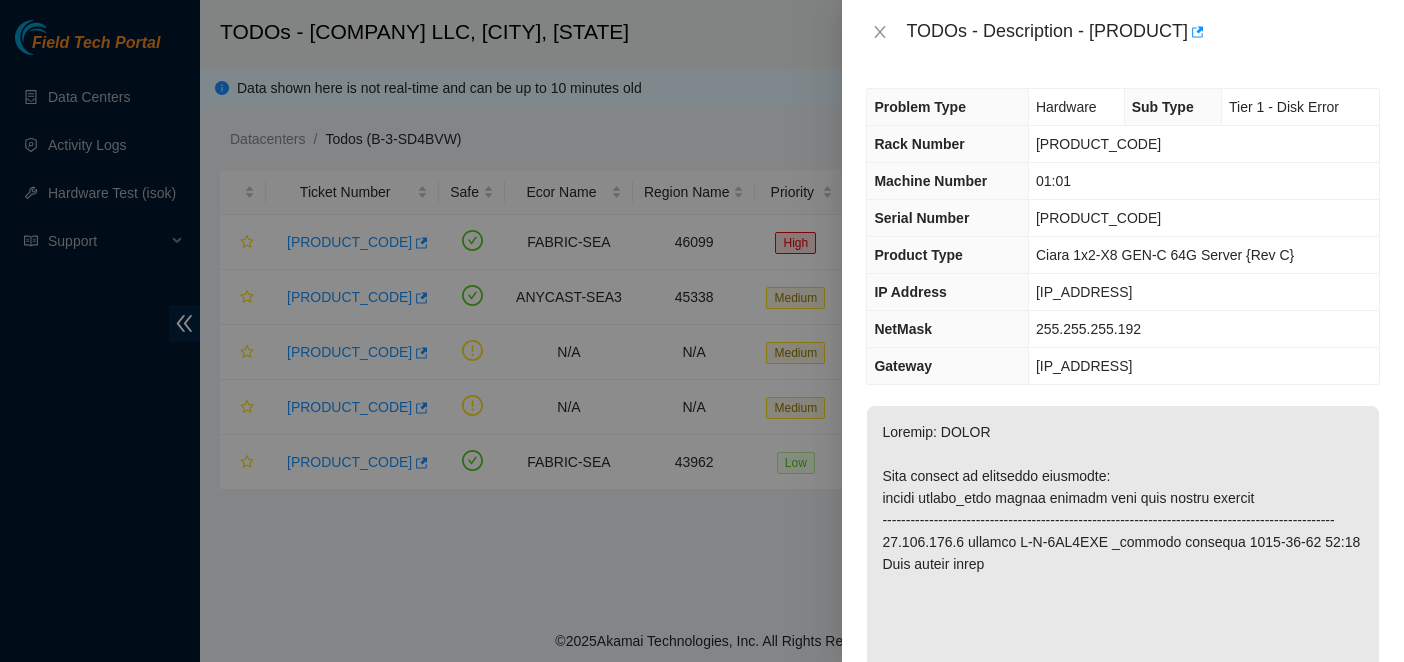 scroll, scrollTop: 0, scrollLeft: 0, axis: both 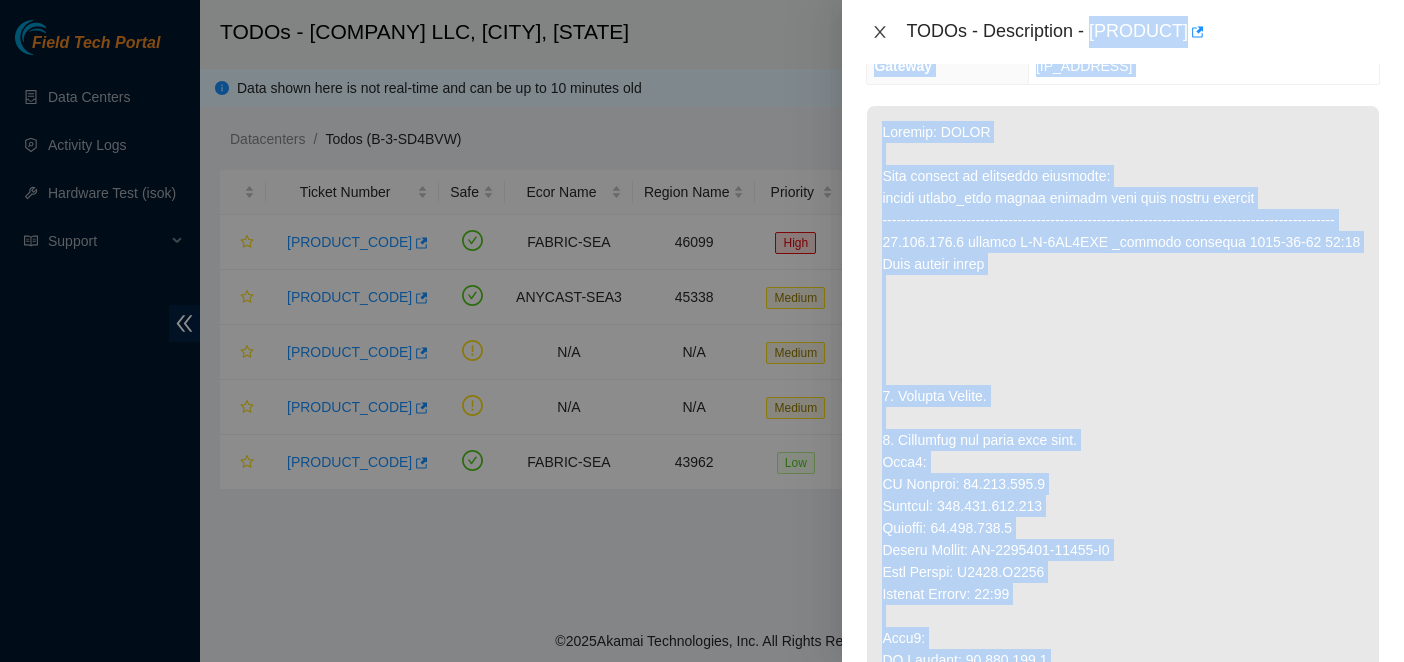 click 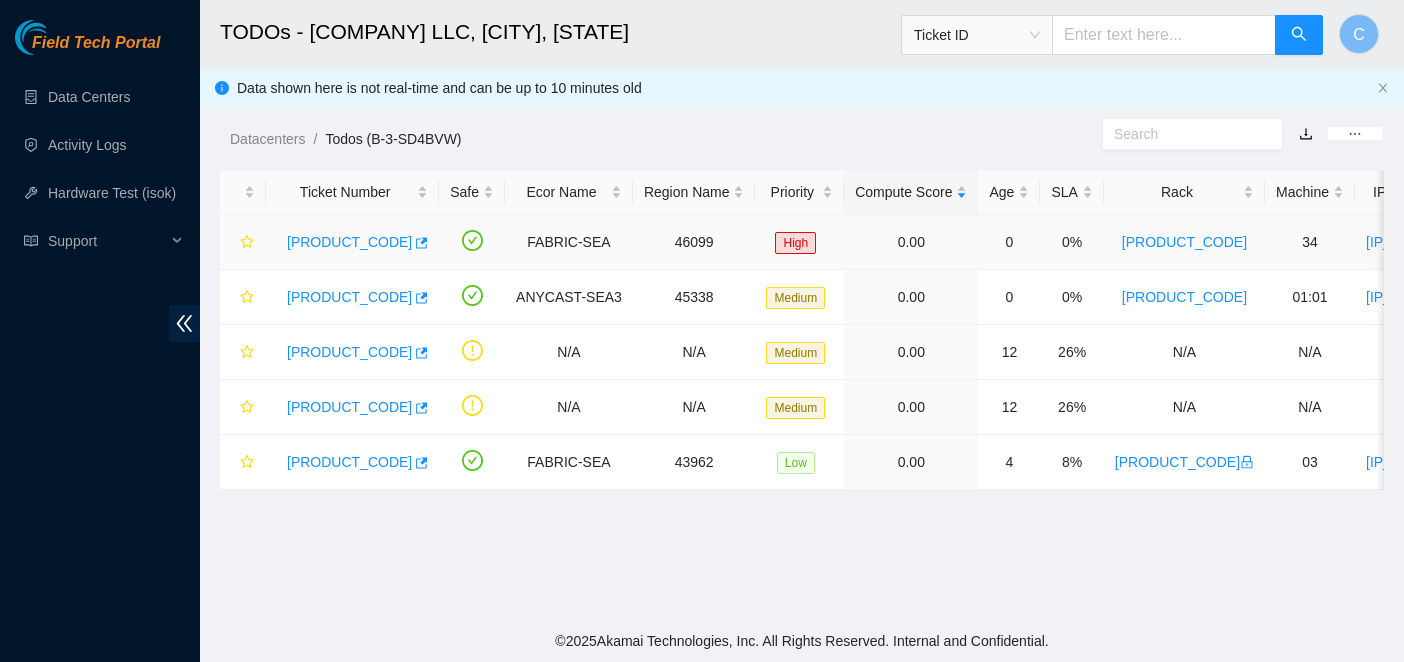 click on "[PRODUCT_CODE]" at bounding box center [349, 242] 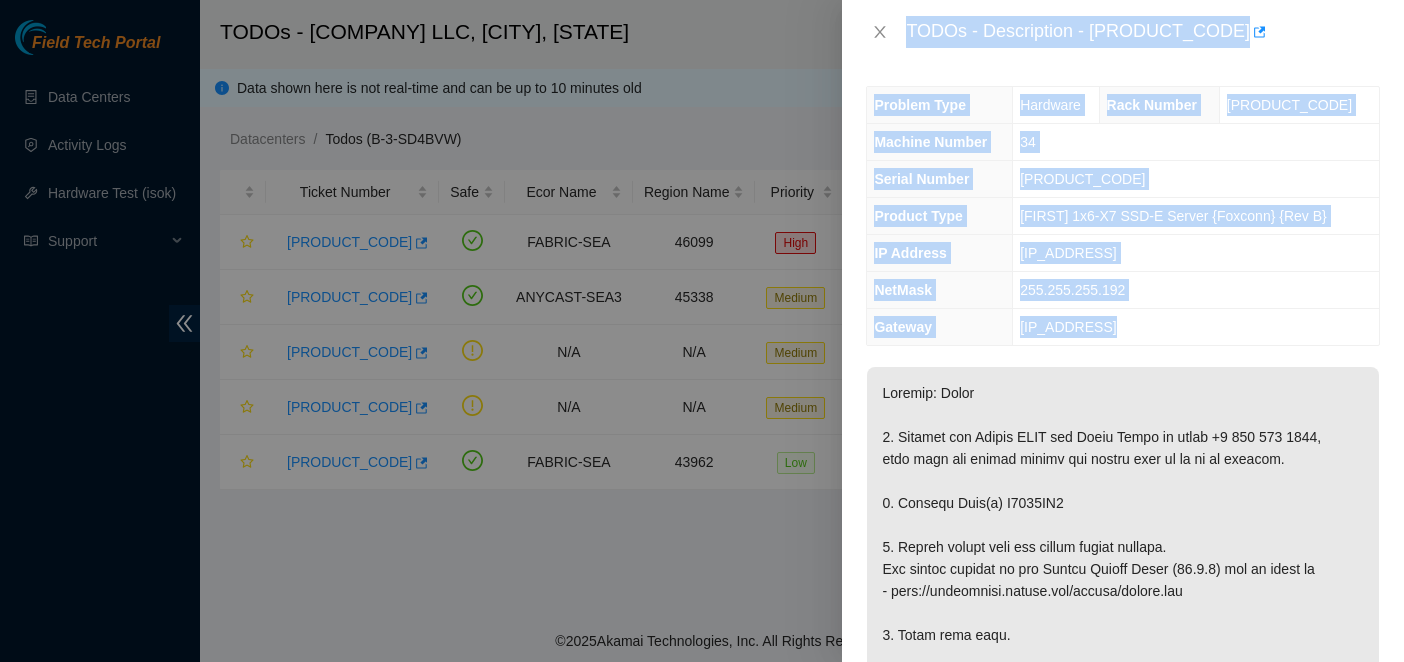 scroll, scrollTop: 0, scrollLeft: 0, axis: both 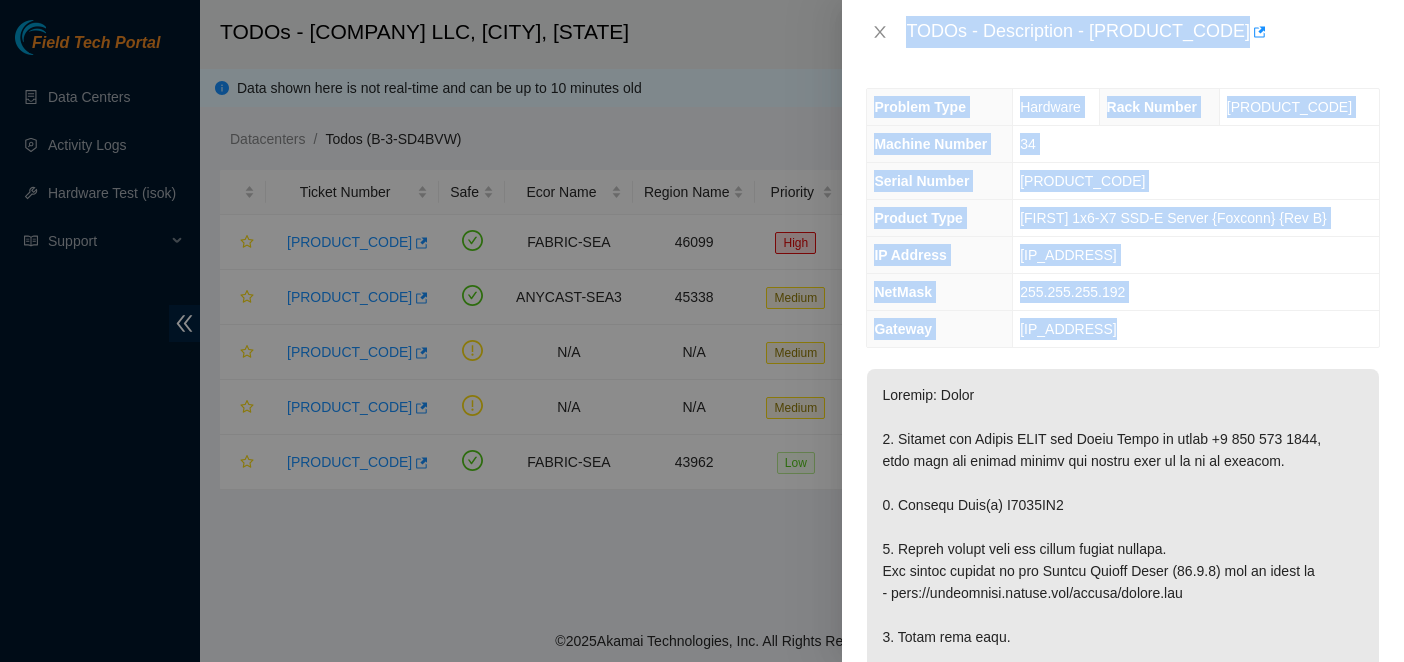click on "[IP_ADDRESS]" at bounding box center (1196, 255) 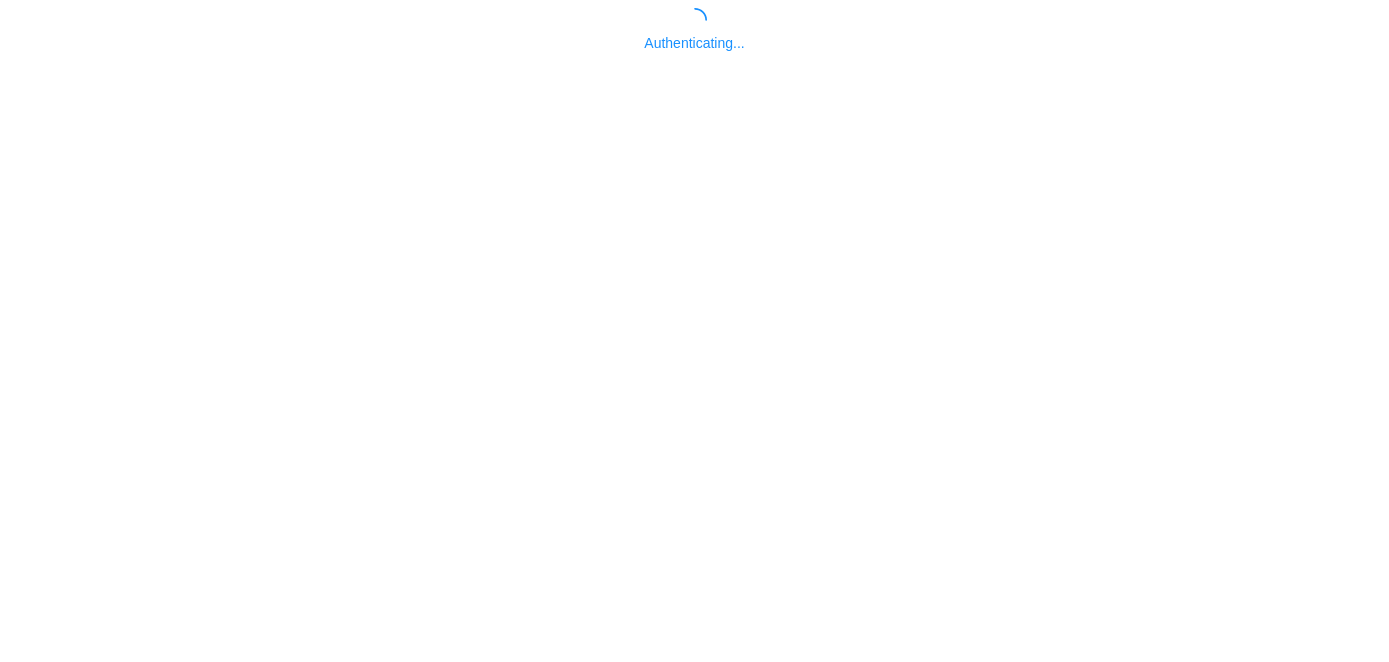 scroll, scrollTop: 0, scrollLeft: 0, axis: both 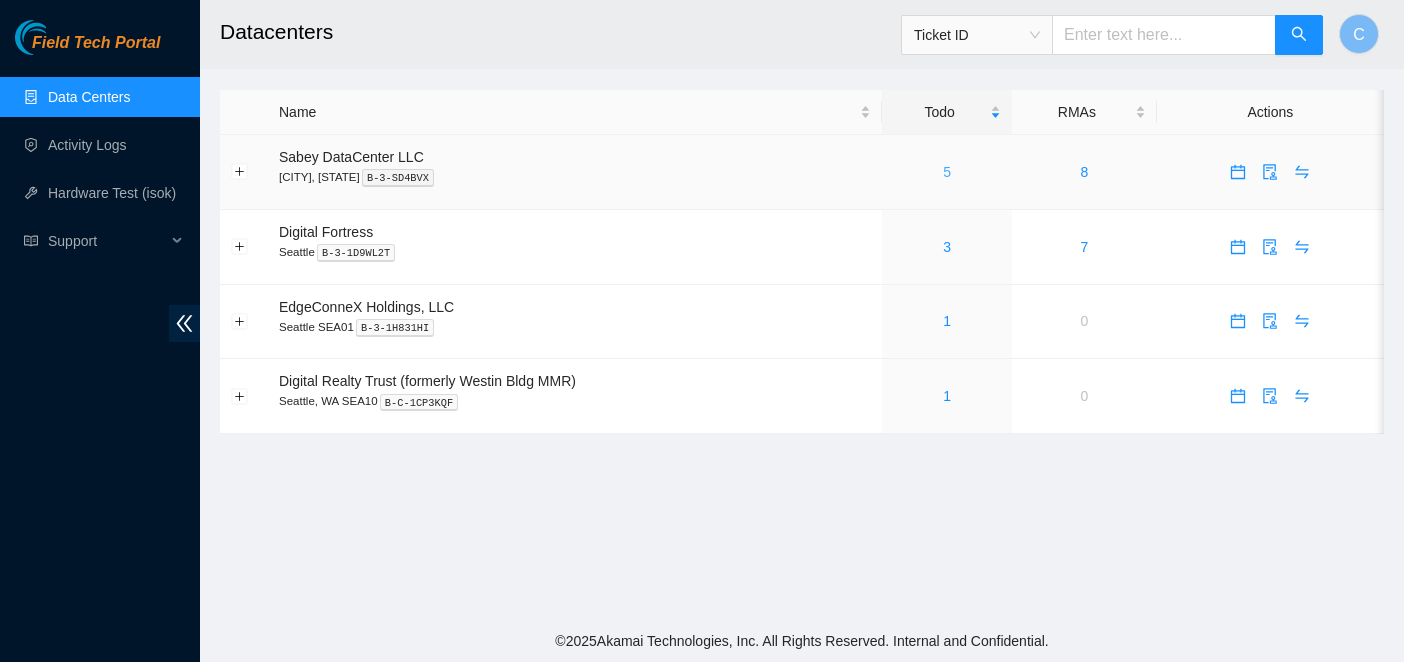 click on "5" at bounding box center [947, 172] 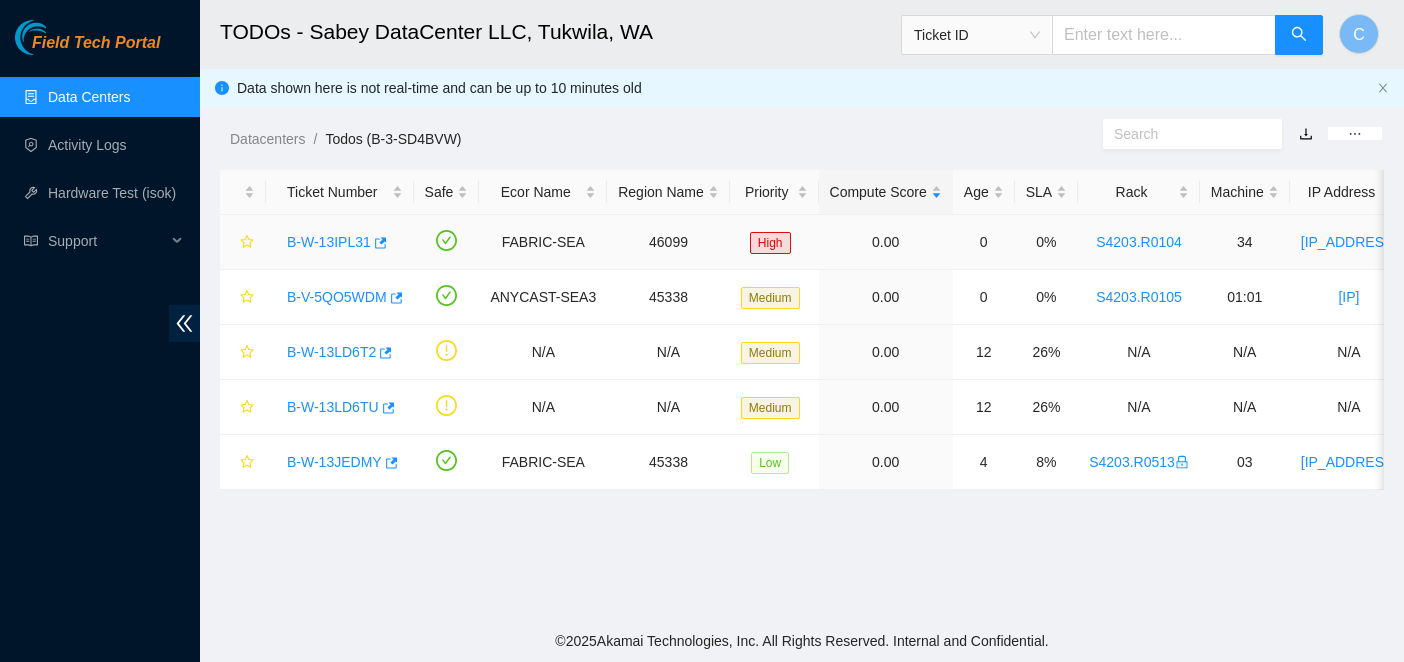 click on "B-W-13IPL31" at bounding box center [329, 242] 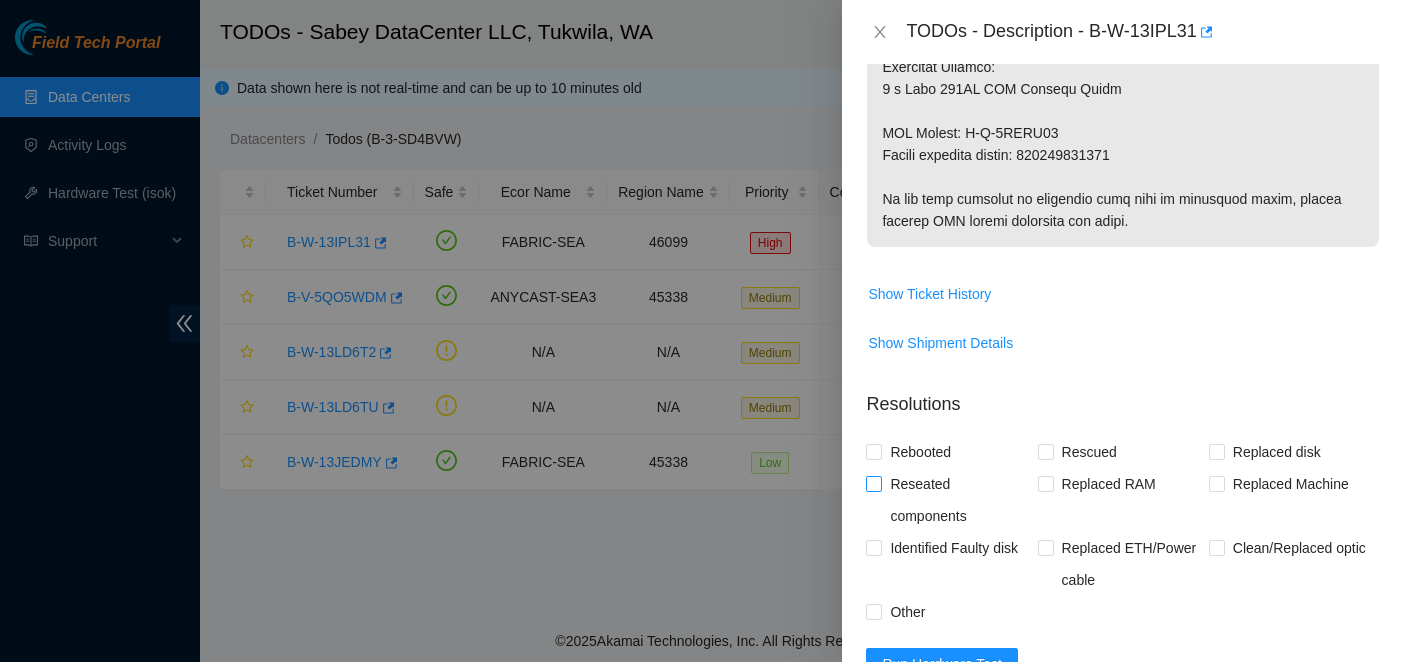 scroll, scrollTop: 700, scrollLeft: 0, axis: vertical 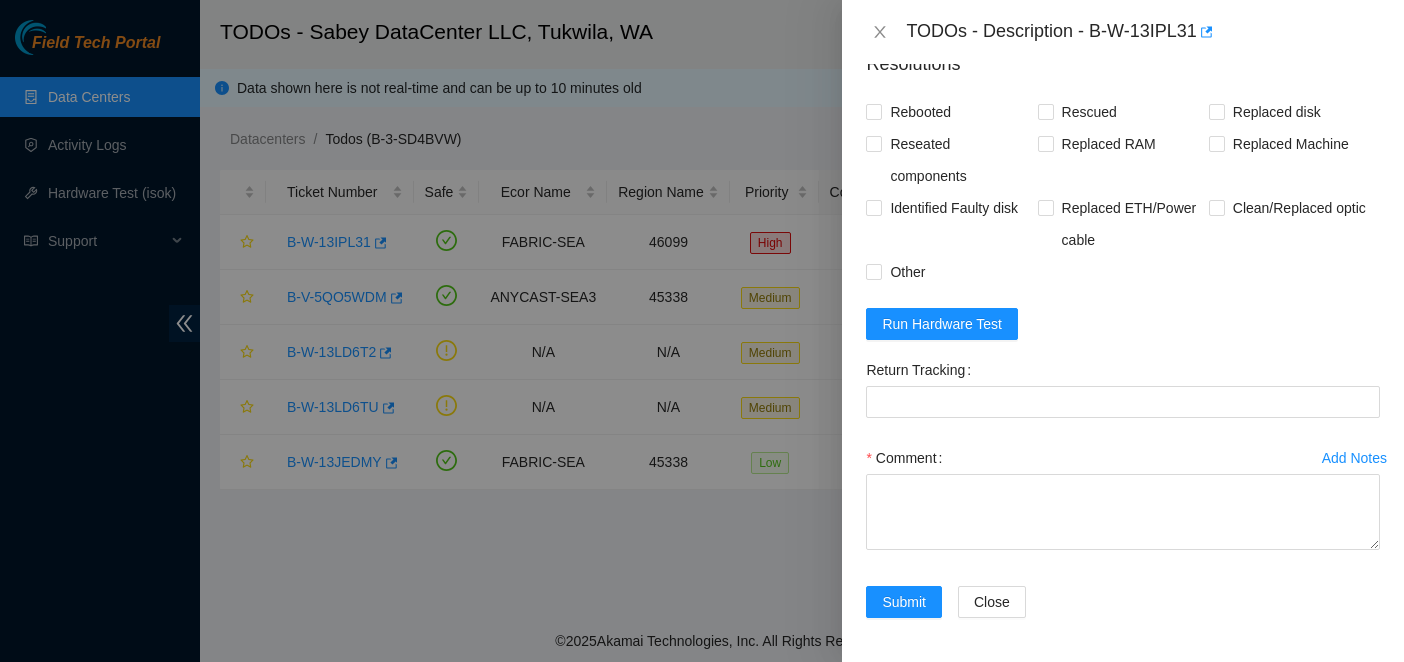 click on "Resolutions Rebooted Rescued Replaced disk Reseated components Replaced RAM Replaced Machine Identified Faulty disk Replaced ETH/Power cable Clean/Replaced optic Other Run Hardware Test Return Tracking Add Notes    Comment Submit Close" at bounding box center [1123, 338] 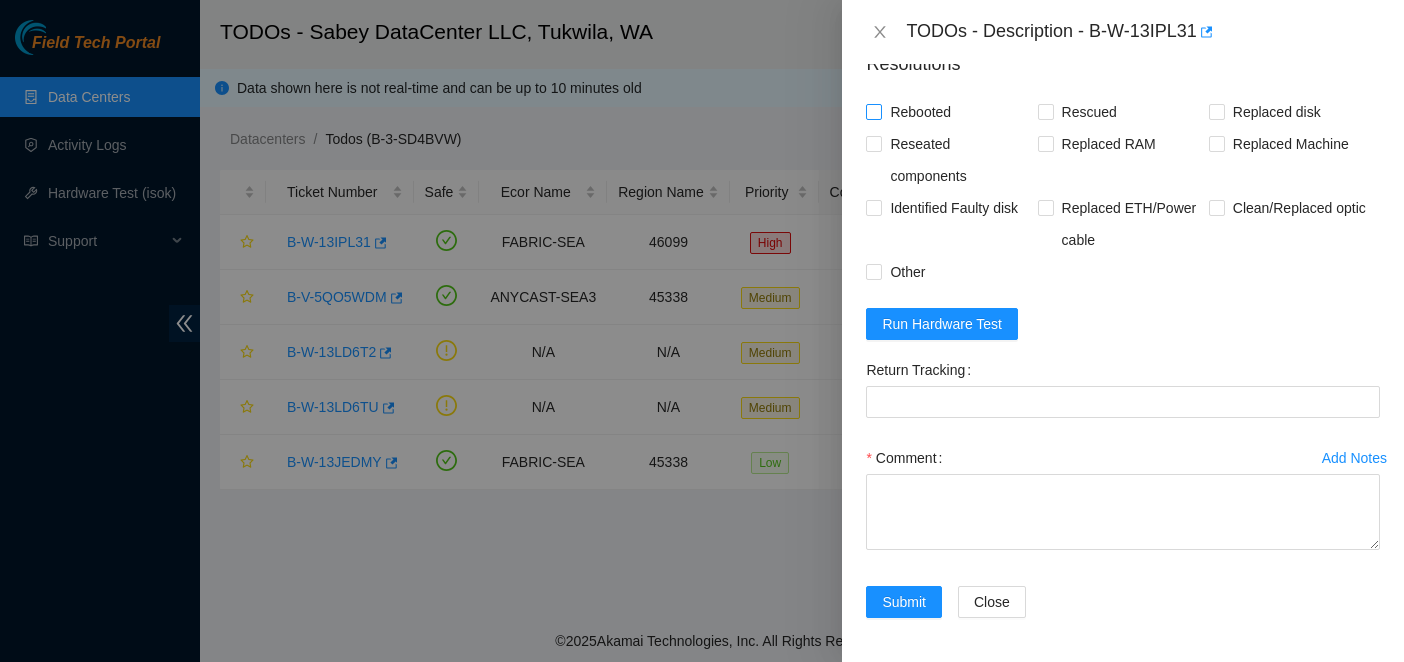 click on "Rebooted" at bounding box center (873, 111) 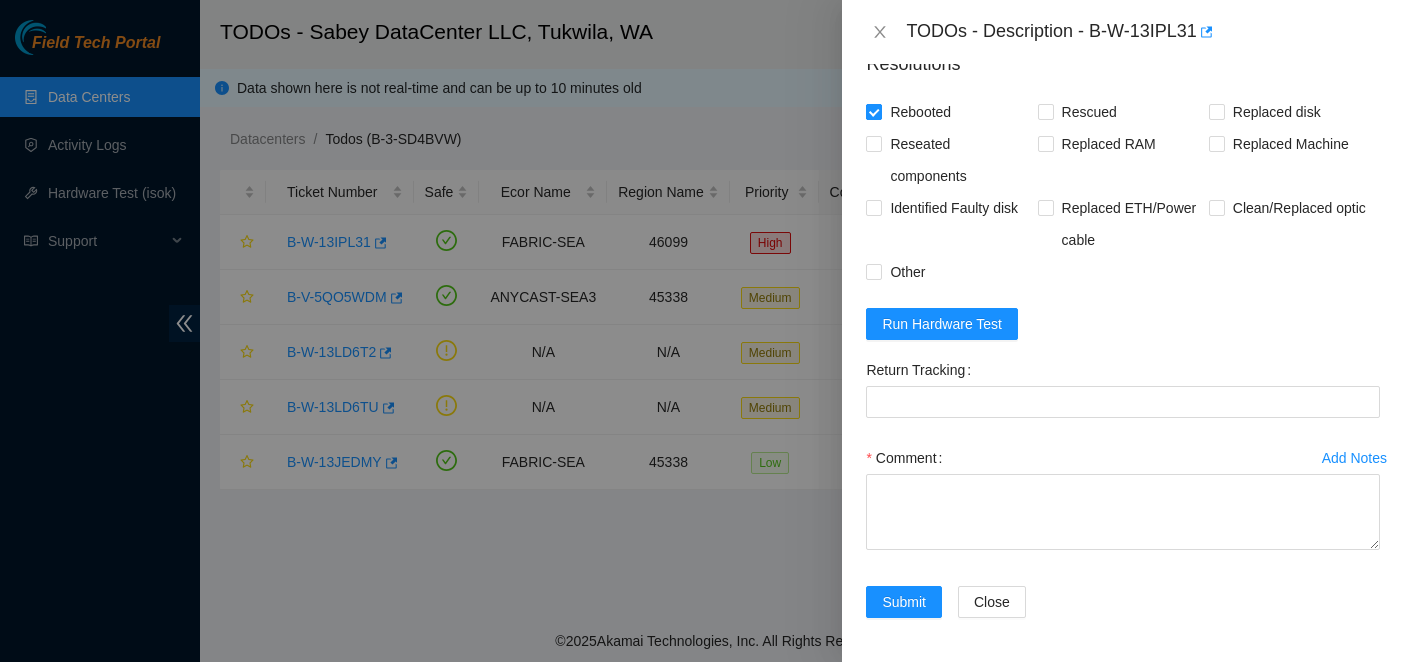 click on "Rebooted" at bounding box center (873, 111) 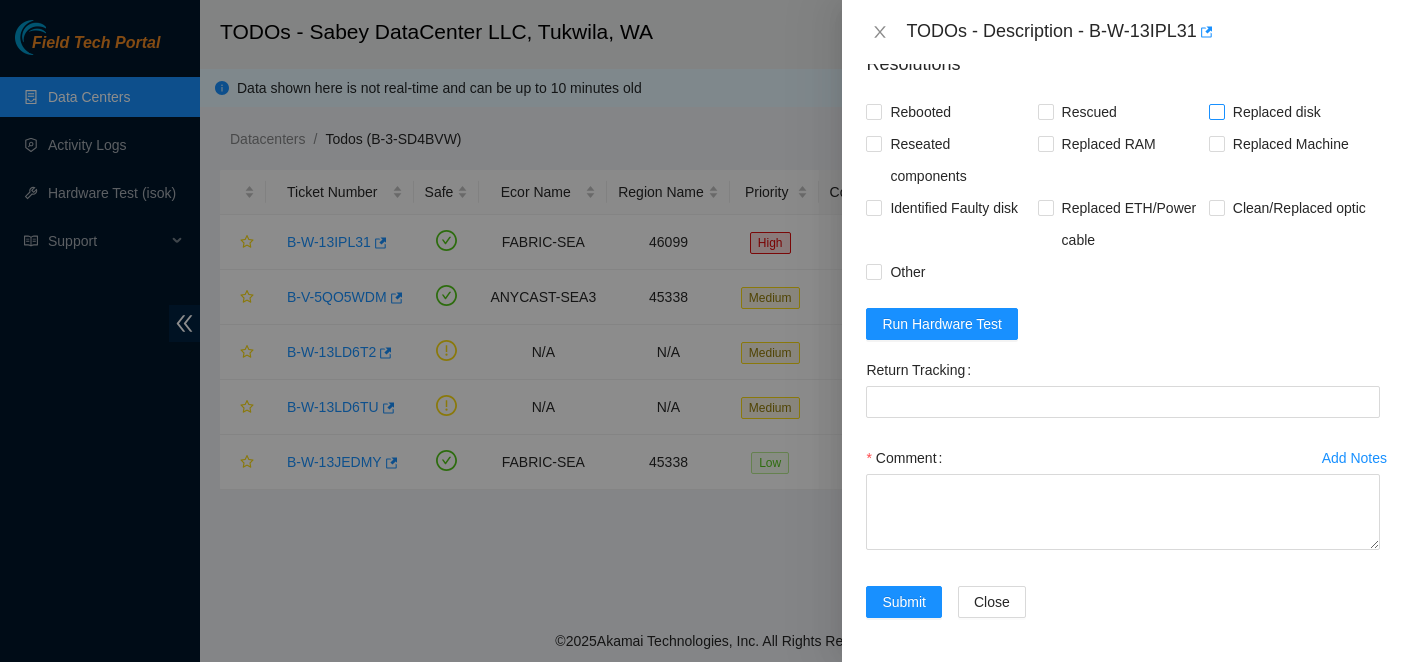 click on "Replaced disk" at bounding box center (1216, 111) 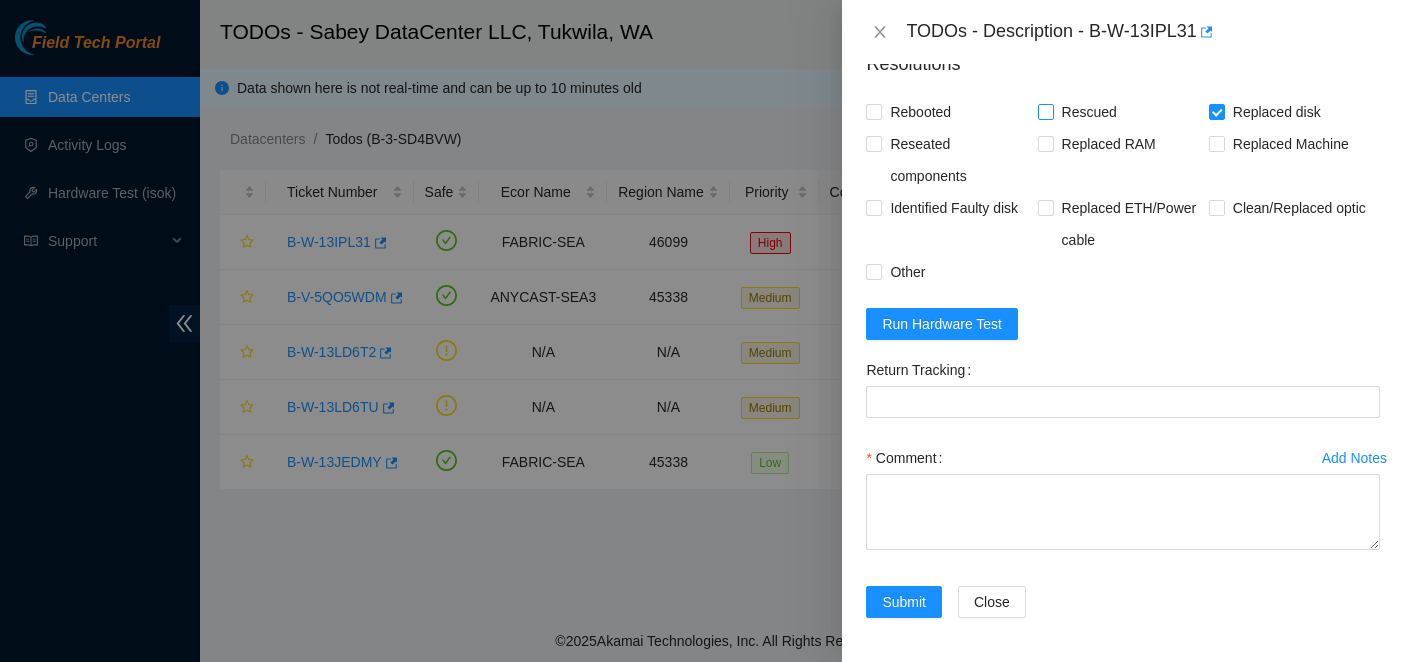 click on "Rescued" at bounding box center [1045, 111] 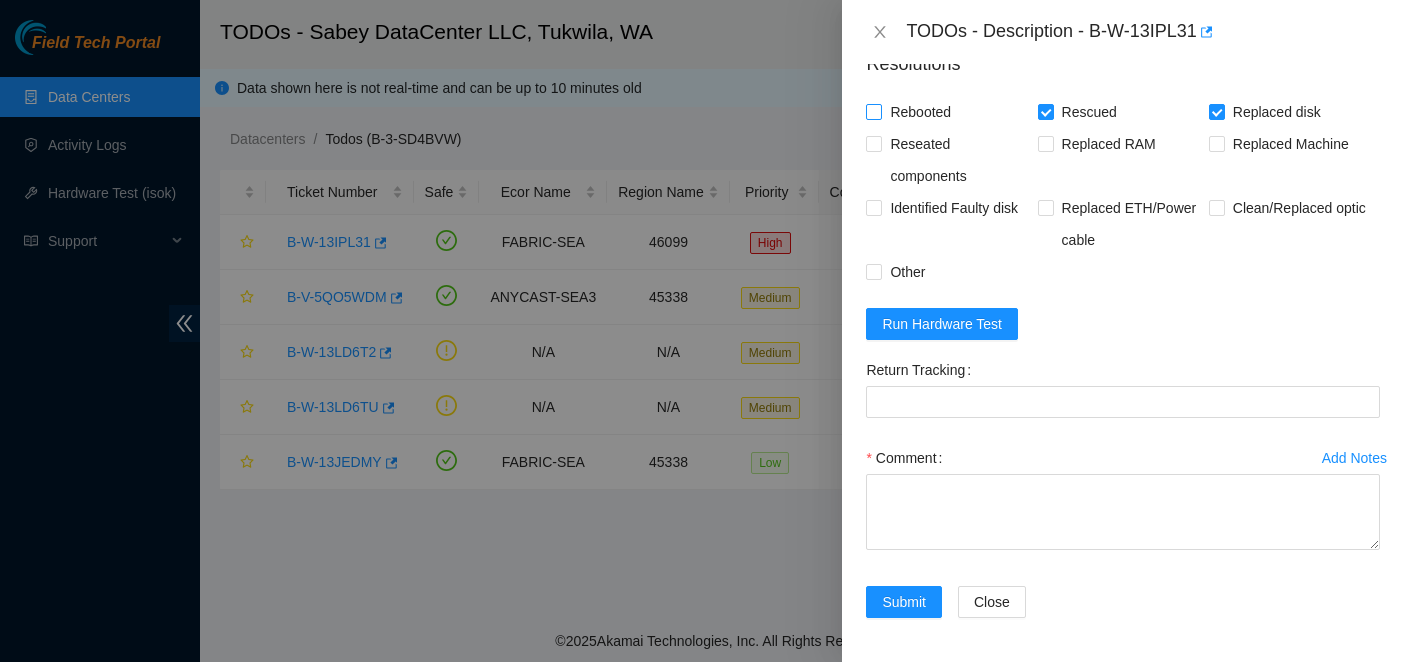 click at bounding box center (874, 112) 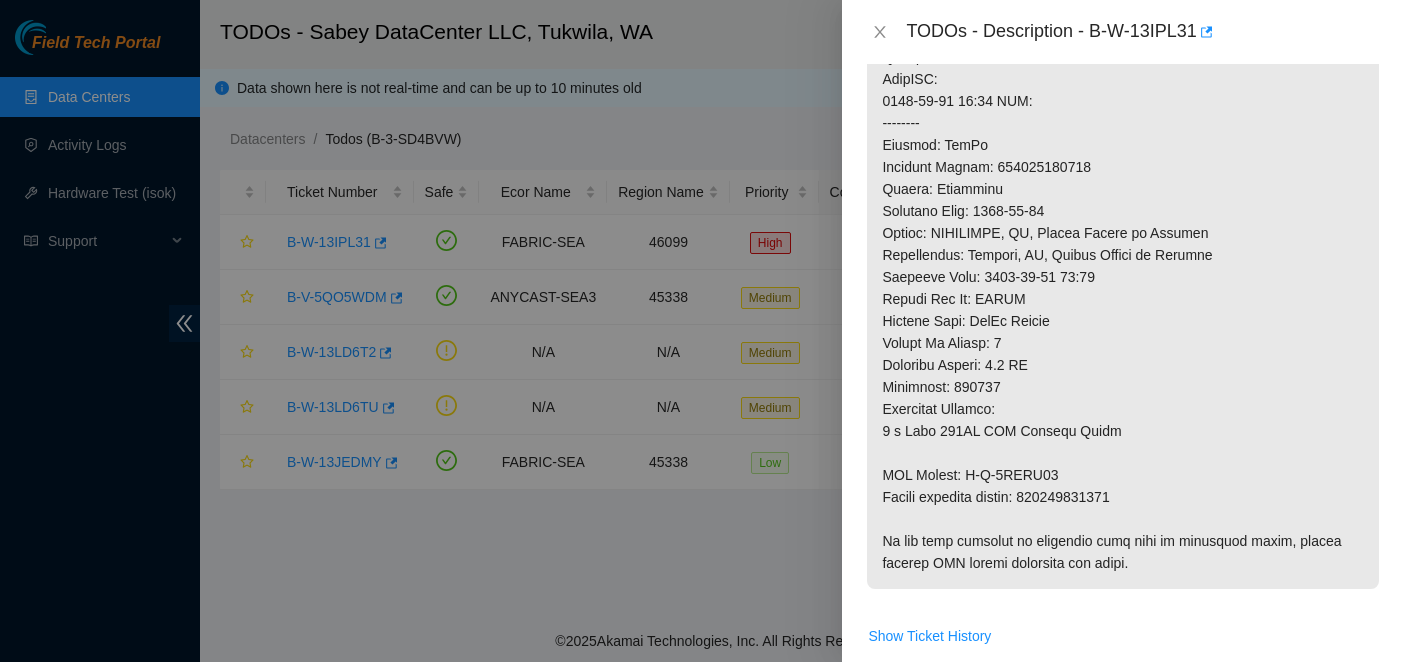 scroll, scrollTop: 1400, scrollLeft: 0, axis: vertical 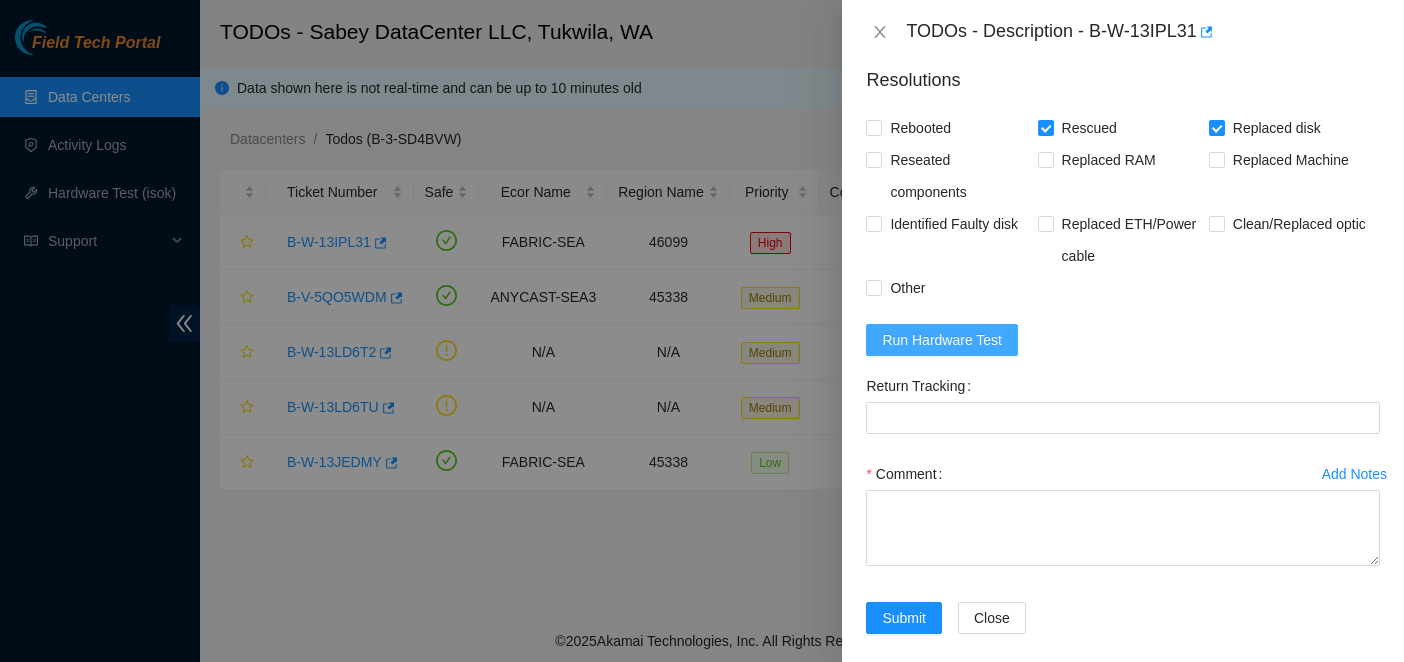 click on "Run Hardware Test" at bounding box center (942, 340) 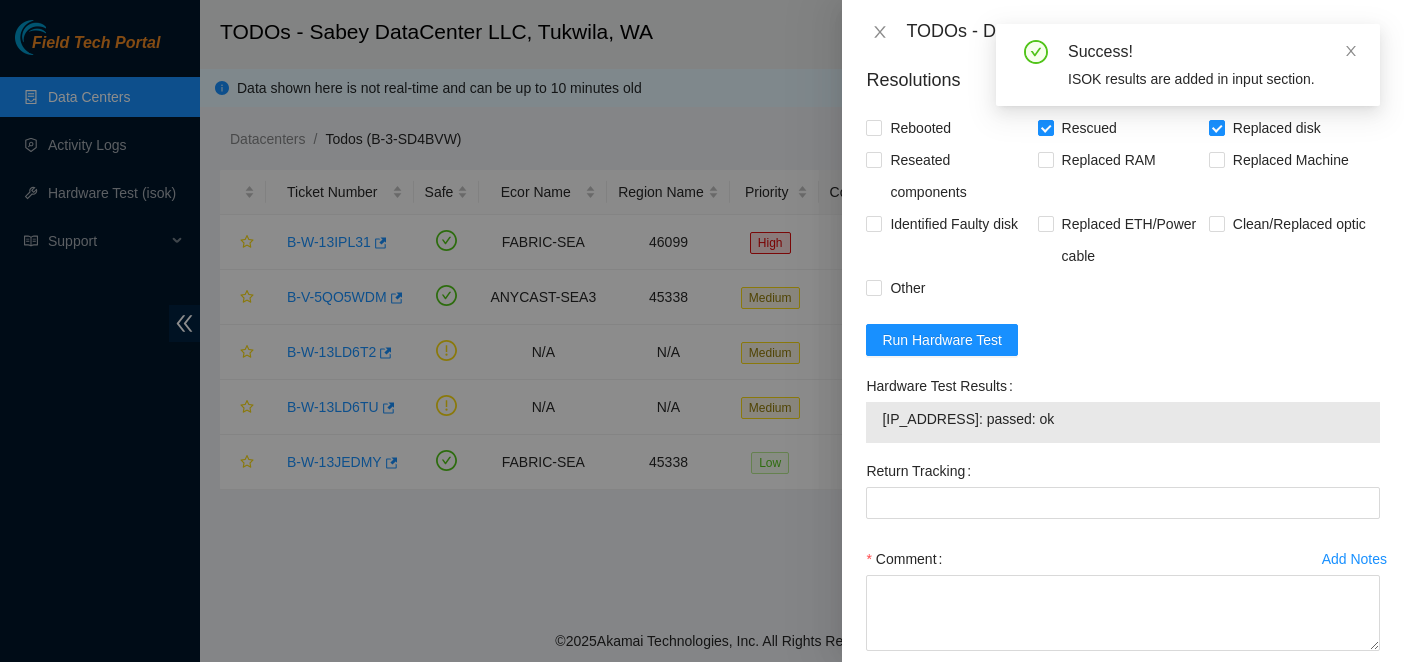 drag, startPoint x: 1068, startPoint y: 416, endPoint x: 873, endPoint y: 408, distance: 195.16403 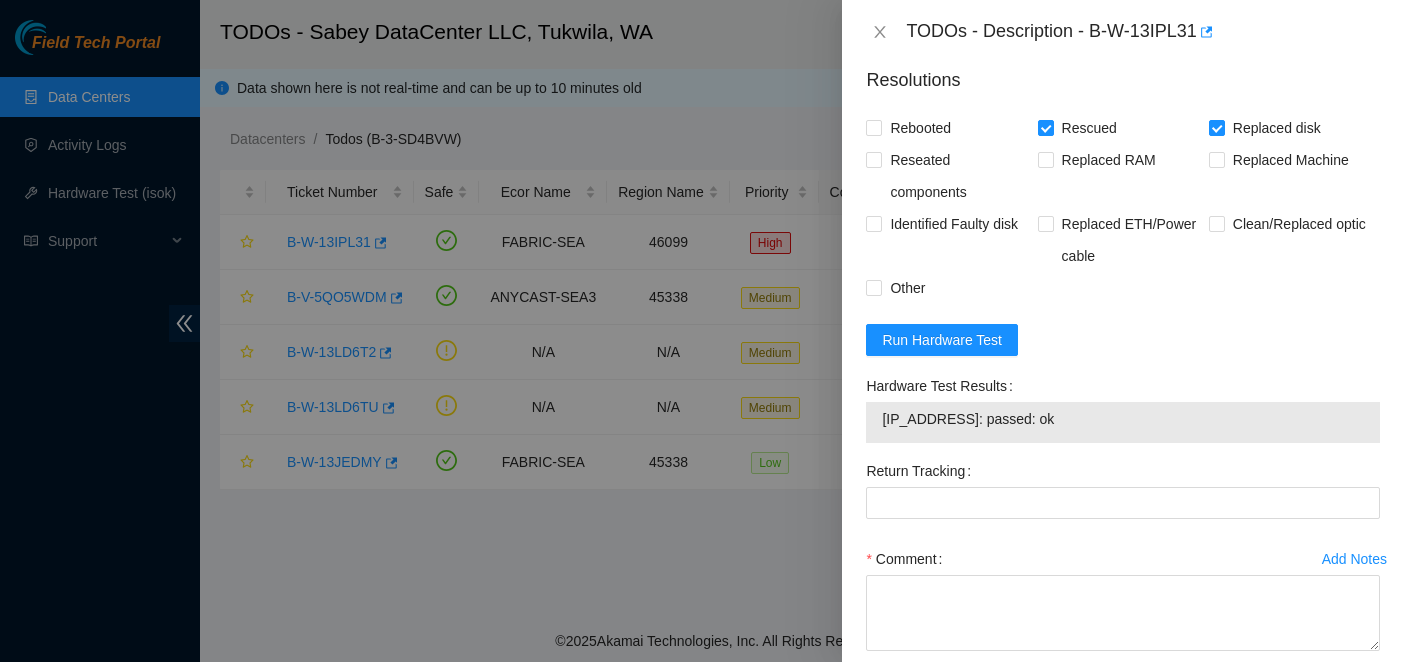 drag, startPoint x: 1300, startPoint y: 369, endPoint x: 1269, endPoint y: 476, distance: 111.40018 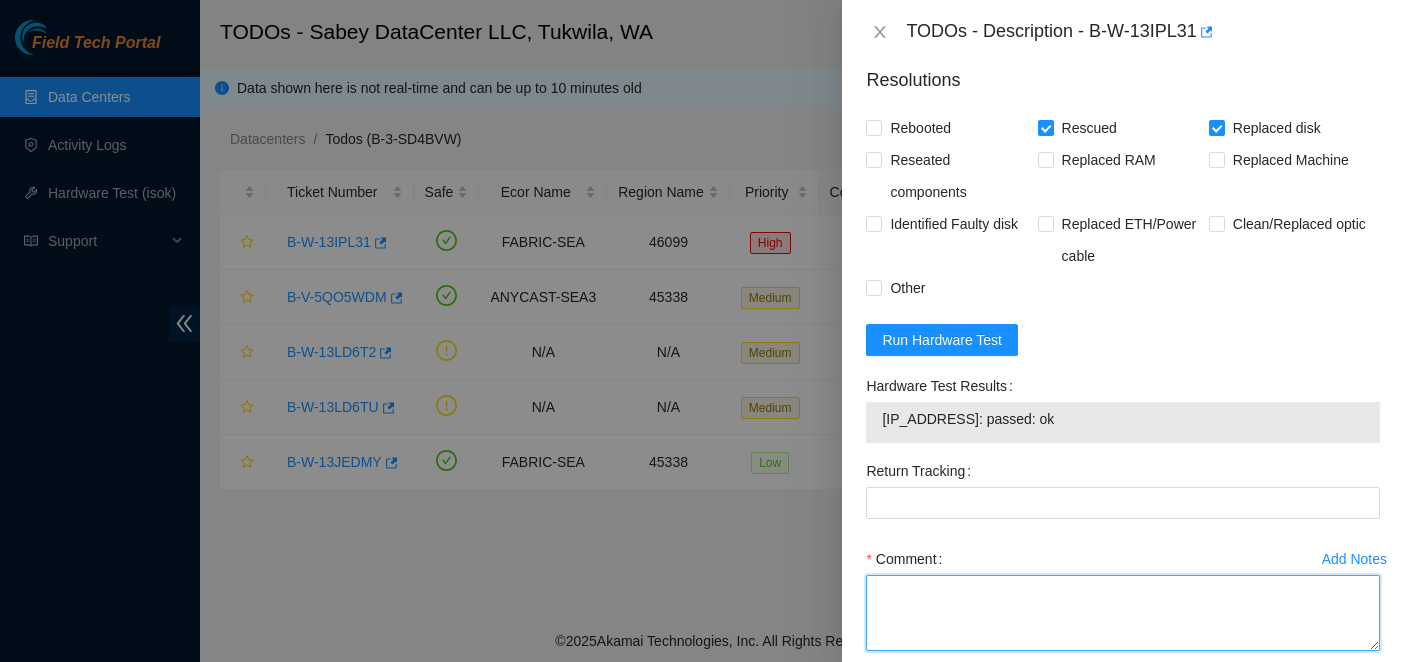 click on "Comment" at bounding box center (1123, 613) 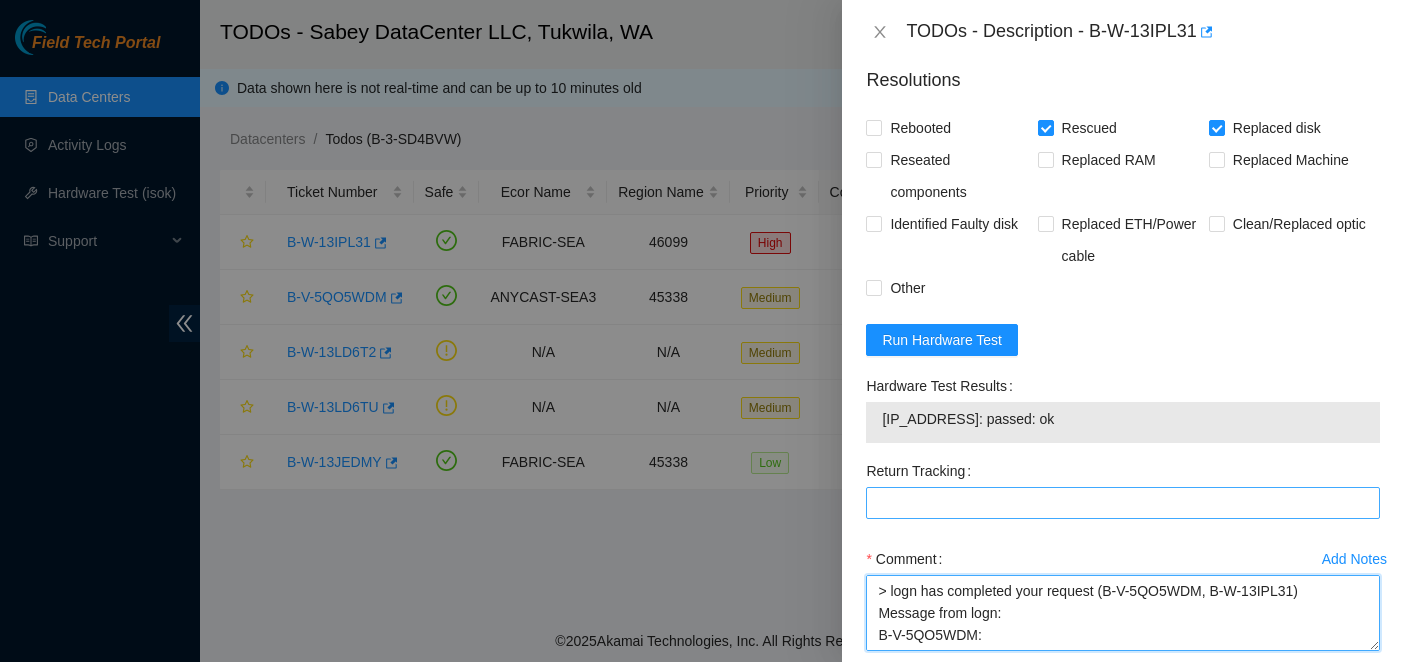 scroll, scrollTop: 148, scrollLeft: 0, axis: vertical 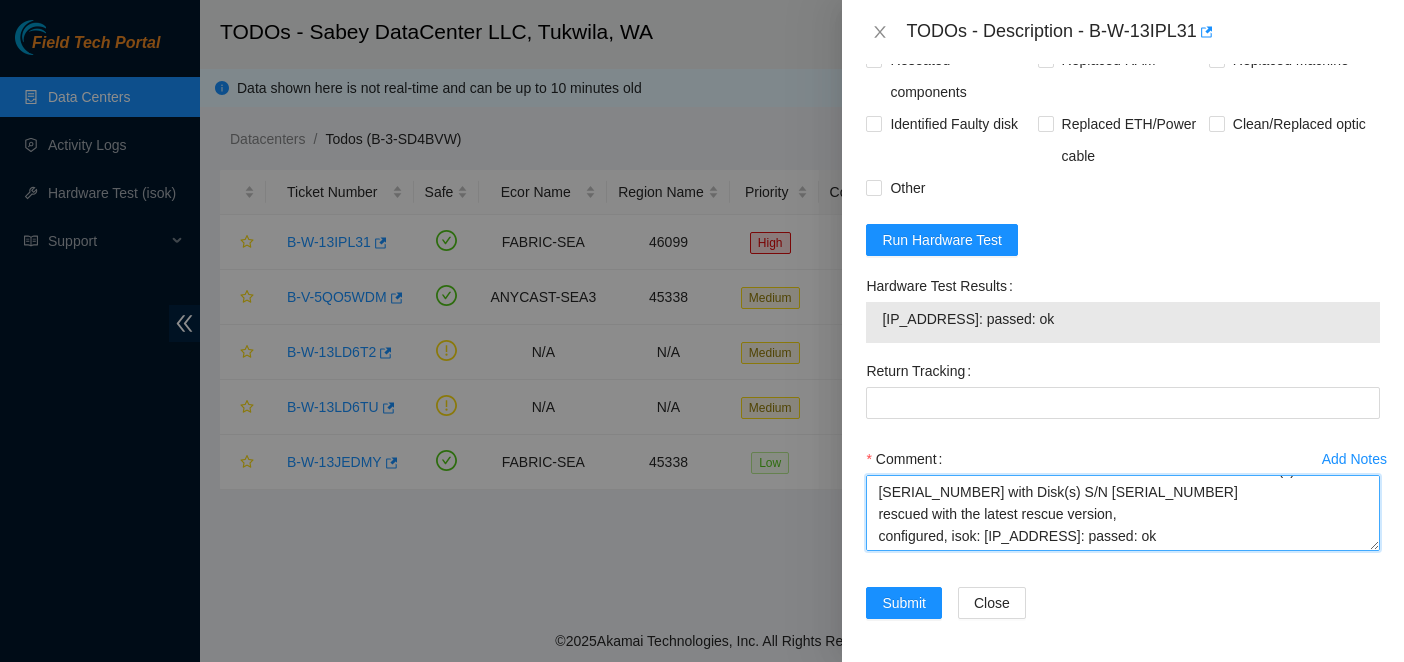 click on "> logn has completed your request (B-V-5QO5WDM, B-W-13IPL31)
Message from logn:
B-V-5QO5WDM:
B-W-13IPL31:
Safe to work
LOCATED MACHINE AND REPLACED THE FOLLOWING: Disk(s) S/N [SERIAL_NUMBER] with Disk(s) S/N [SERIAL_NUMBER]
rescued with the latest rescue version,
configured, isok: [IP_ADDRESS]: passed: ok" at bounding box center (1123, 513) 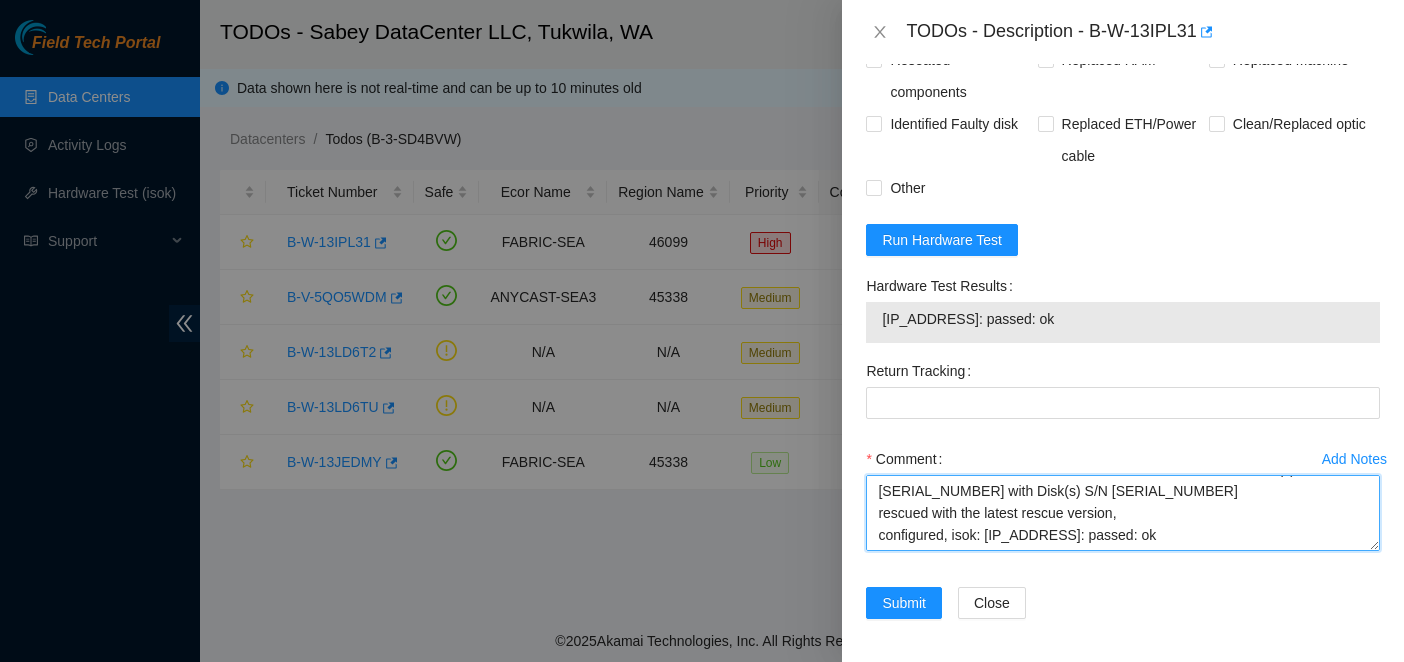 scroll, scrollTop: 192, scrollLeft: 0, axis: vertical 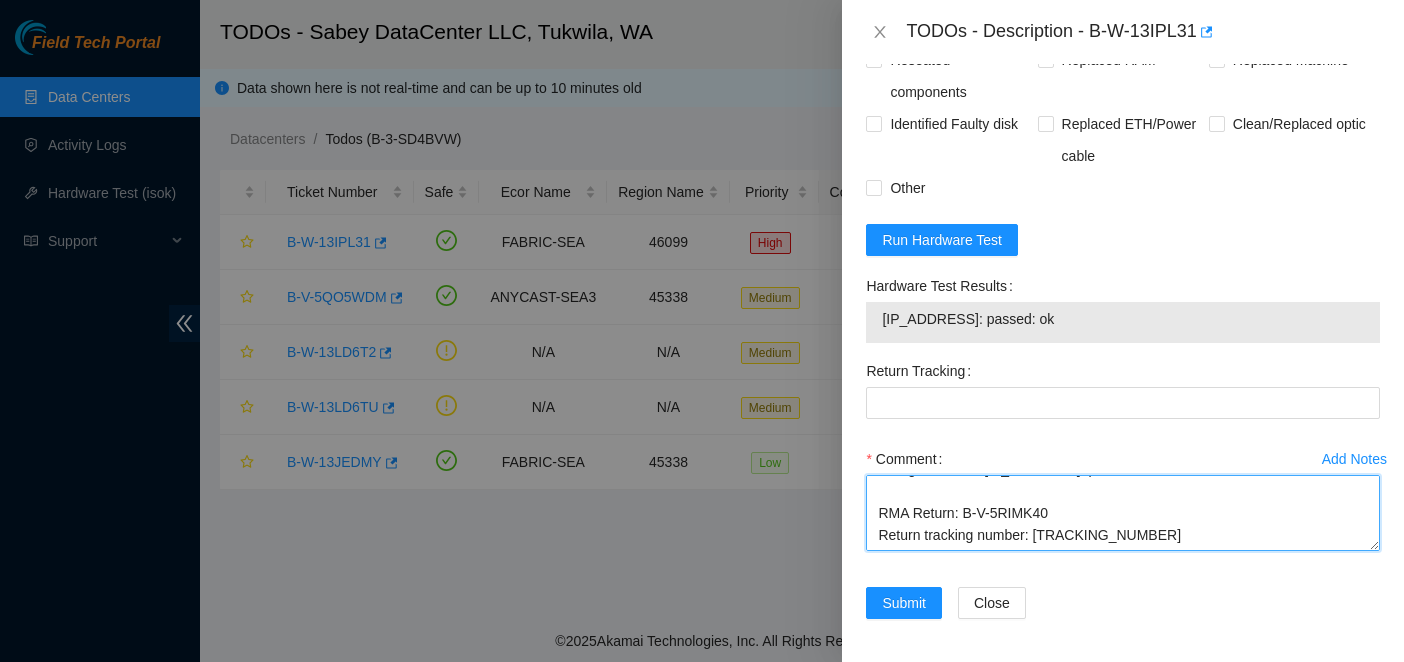 click on "> logn has completed your request (B-V-5QO5WDM, B-W-13IPL31)
Message from logn:
B-V-5QO5WDM:
B-W-13IPL31:
Safe to work
LOCATED MACHINE AND REPLACED THE FOLLOWING: Disk(s) S/N [SERIAL_NUMBER] with Disk(s) S/N [SERIAL_NUMBER]
rescued with the latest rescue version,
configured, isok: [IP_ADDRESS]: passed: ok
RMA Return: B-V-5RIMK40
Return tracking number: [TRACKING_NUMBER]" at bounding box center (1123, 513) 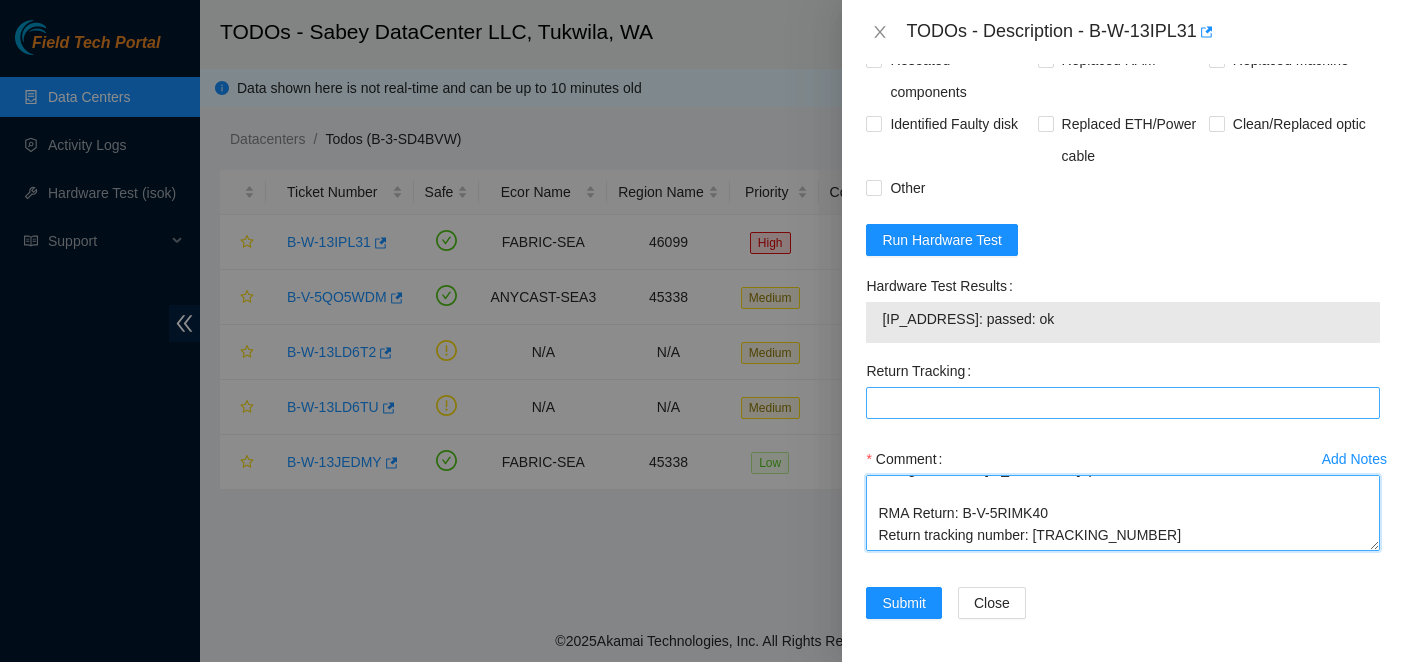 type on "> logn has completed your request (B-V-5QO5WDM, B-W-13IPL31)
Message from logn:
B-V-5QO5WDM:
B-W-13IPL31:
Safe to work
LOCATED MACHINE AND REPLACED THE FOLLOWING: Disk(s) S/N [SERIAL_NUMBER] with Disk(s) S/N [SERIAL_NUMBER]
rescued with the latest rescue version,
configured, isok: [IP_ADDRESS]: passed: ok
RMA Return: B-V-5RIMK40
Return tracking number: [TRACKING_NUMBER]" 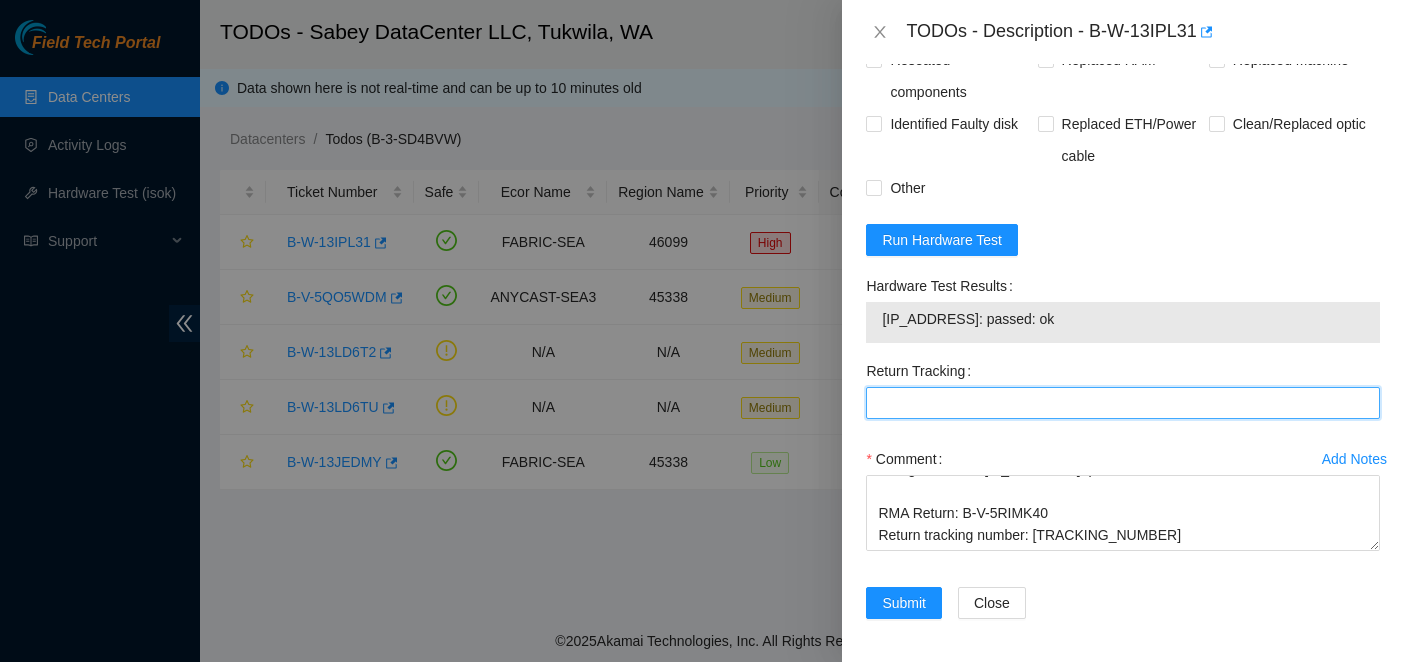 click on "Return Tracking" at bounding box center [1123, 403] 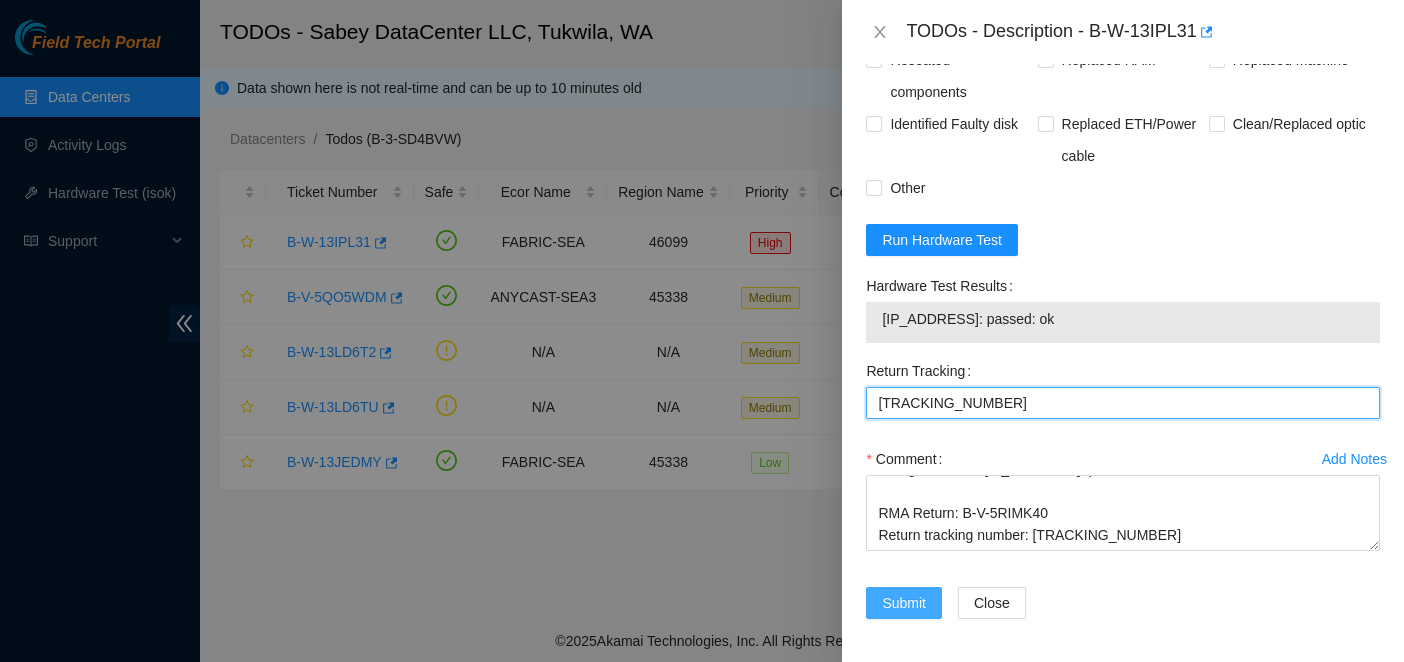 type on "[TRACKING_NUMBER]" 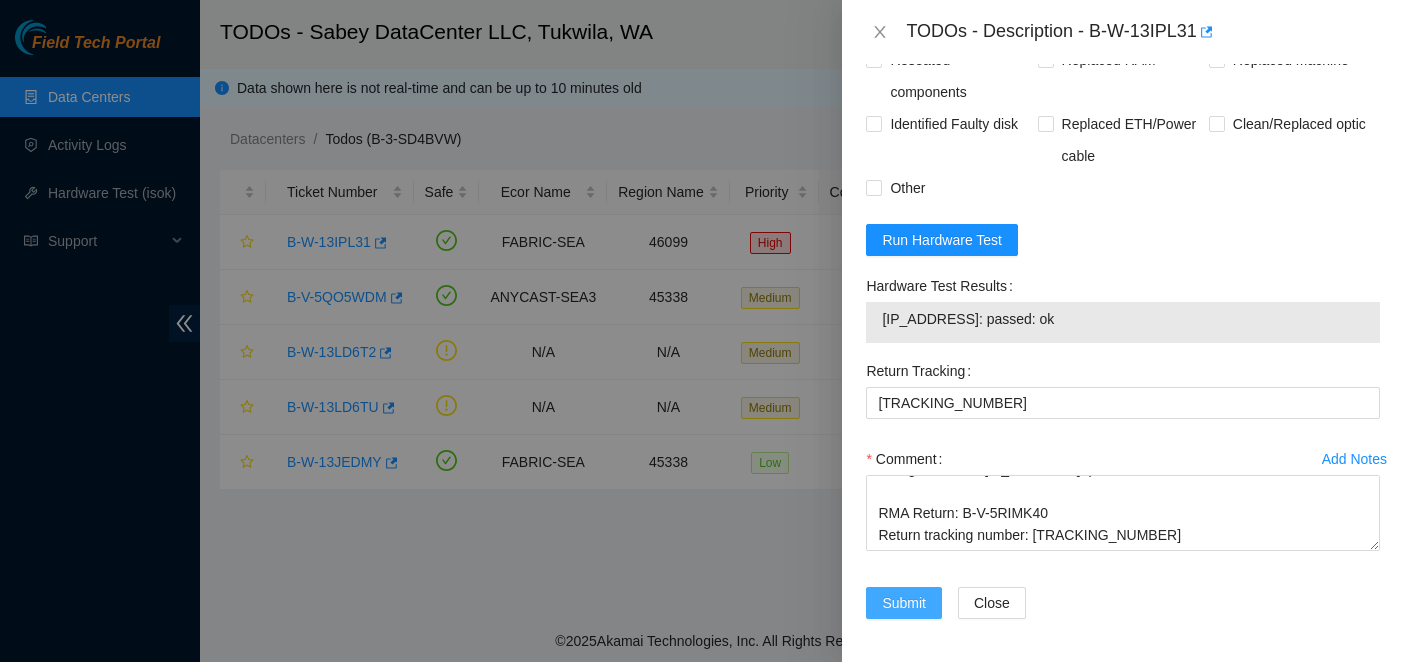 click on "Submit" at bounding box center (904, 603) 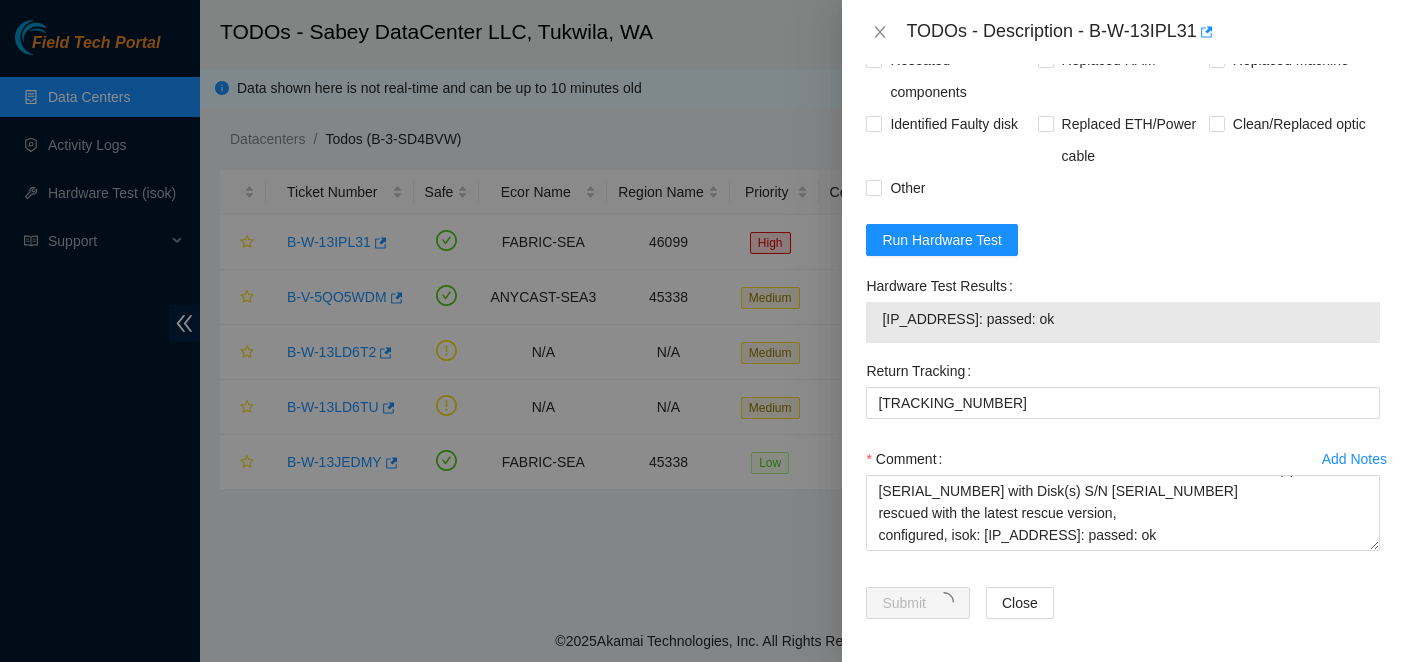 scroll, scrollTop: 0, scrollLeft: 0, axis: both 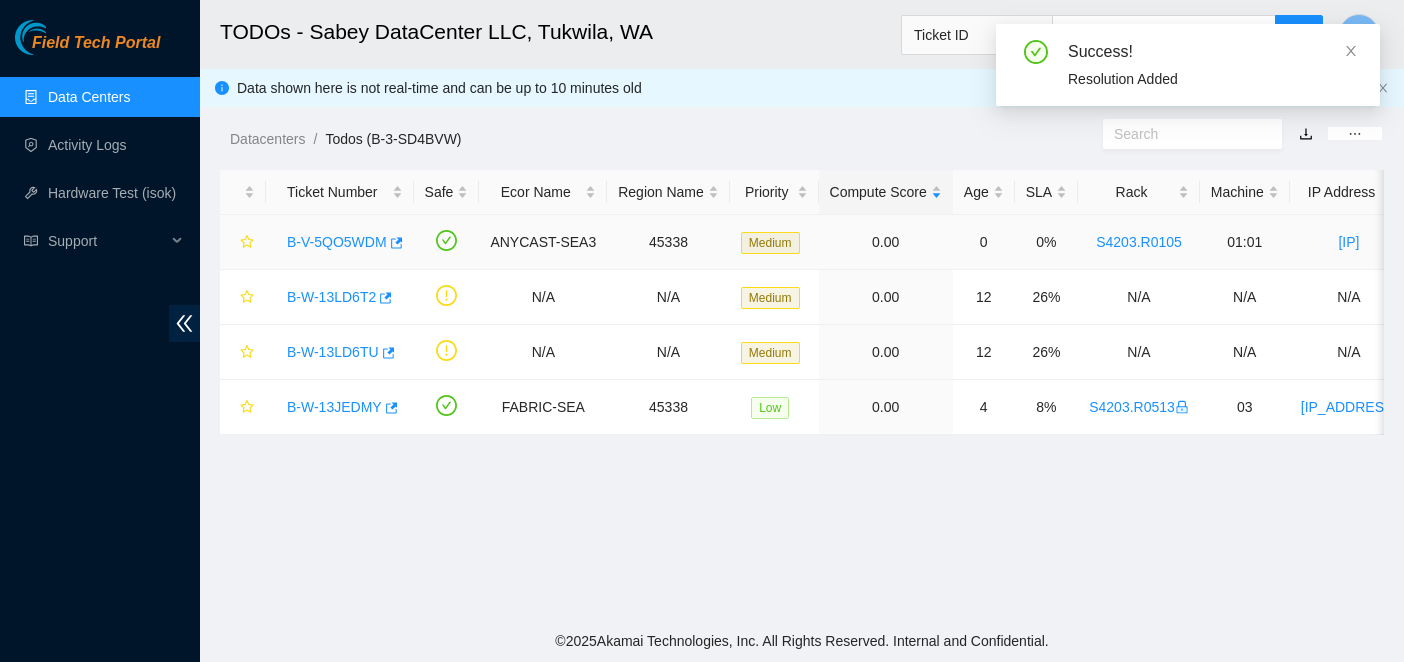 click on "B-V-5QO5WDM" at bounding box center (337, 242) 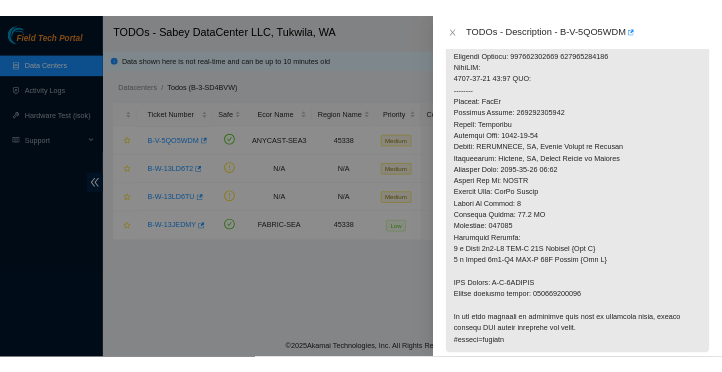 scroll, scrollTop: 1314, scrollLeft: 0, axis: vertical 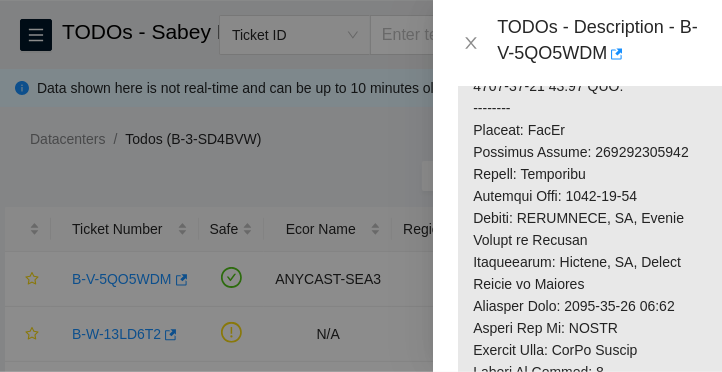 click at bounding box center [593, -79] 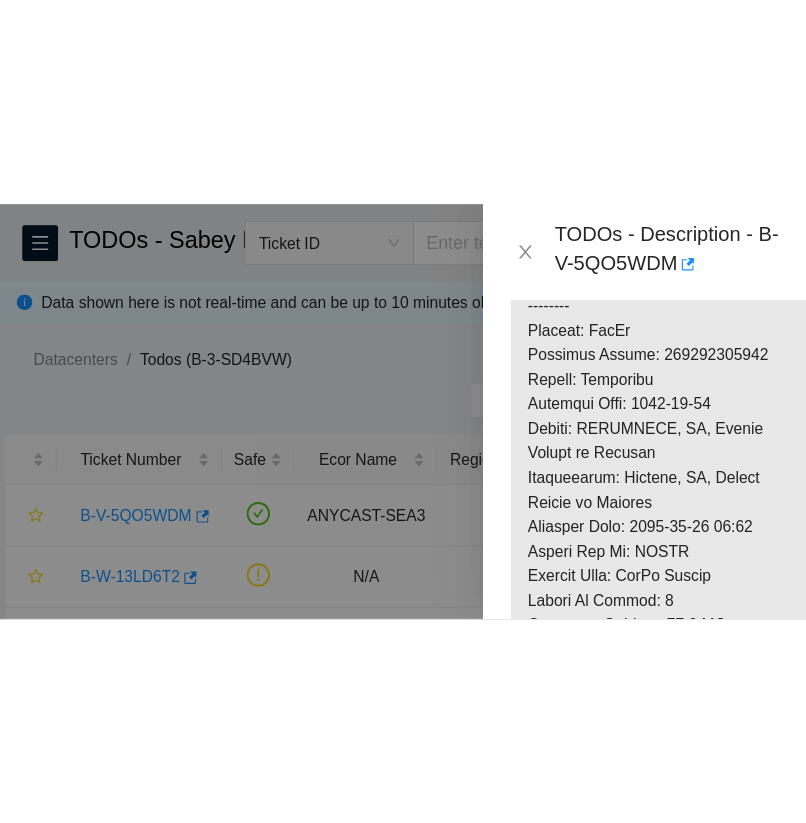 scroll, scrollTop: 1468, scrollLeft: 0, axis: vertical 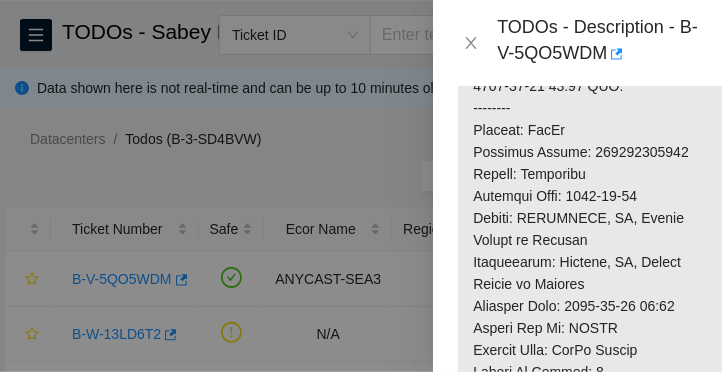 click on "FTP Data Centers Activity Logs Hardware Test (isok) Support TODOs - Sabey DataCenter LLC, [CITY], [STATE] Ticket ID C Data shown here is not real-time and can be up to 10 minutes old Datacenters / Todos (B-3-SD4BVW) / Ticket Number Safe Ecor Name Region Name Priority Compute Score Age SLA Rack Machine IP Address Serial Number Server Type B-V-5QO5WDM ANYCAST-SEA3 45338 Medium 0.00 0 0% S4203.R0105 01:01 [IP_ADDRESS] CT-4220310-00050-N1 Ciara 1x2-X8 GEN-C 64G Server {Rev C} B-W-13LD6T2 N/A N/A Medium 0.00 12 26% N/A N/A N/A N/A EXFO FTB-1V2 PRO OTDR B-W-13LD6TU N/A N/A Medium 0.00 12 26% N/A N/A N/A N/A EXFO FTB-1V2 PRO OTDR B-W-13JEDMY FABRIC-SEA 43962 Low 0.00 4 8% S4203.R0513 03 [IP_ADDRESS] CT-4210323-00145 Ciara 1x8-Bison NVME-K Server {Rev D}{Fan-Crown HS-Dynatron} © 2025 Akamai Technologies, Inc. All Rights Reserved. Internal and Confidential. TODOs - Description - B-V-5QO5WDM Problem Type Hardware Sub Type Tier 1 - Disk Error Rack Number 01:01" at bounding box center [361, 186] 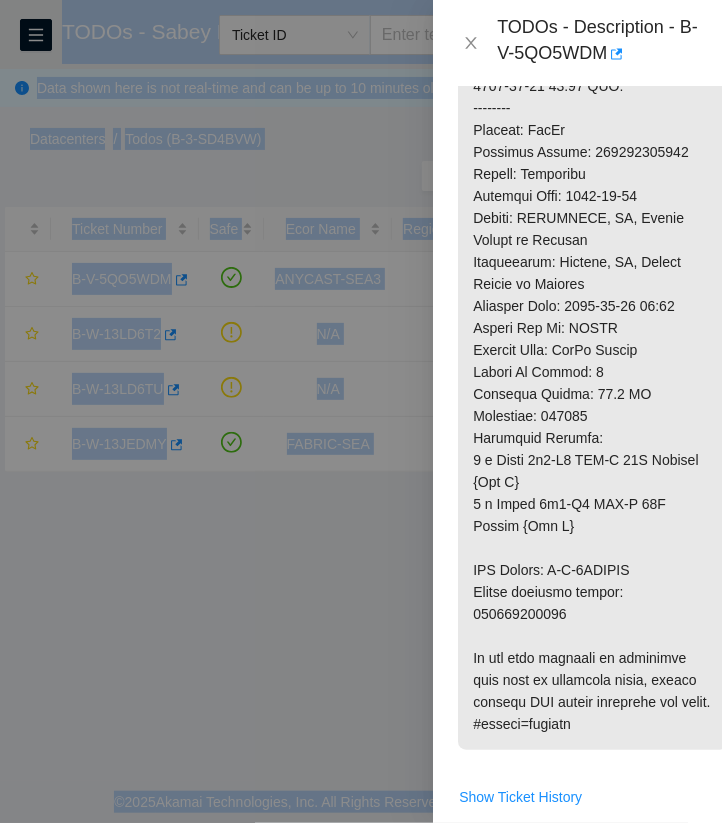 drag, startPoint x: 0, startPoint y: 143, endPoint x: -57, endPoint y: 144, distance: 57.00877 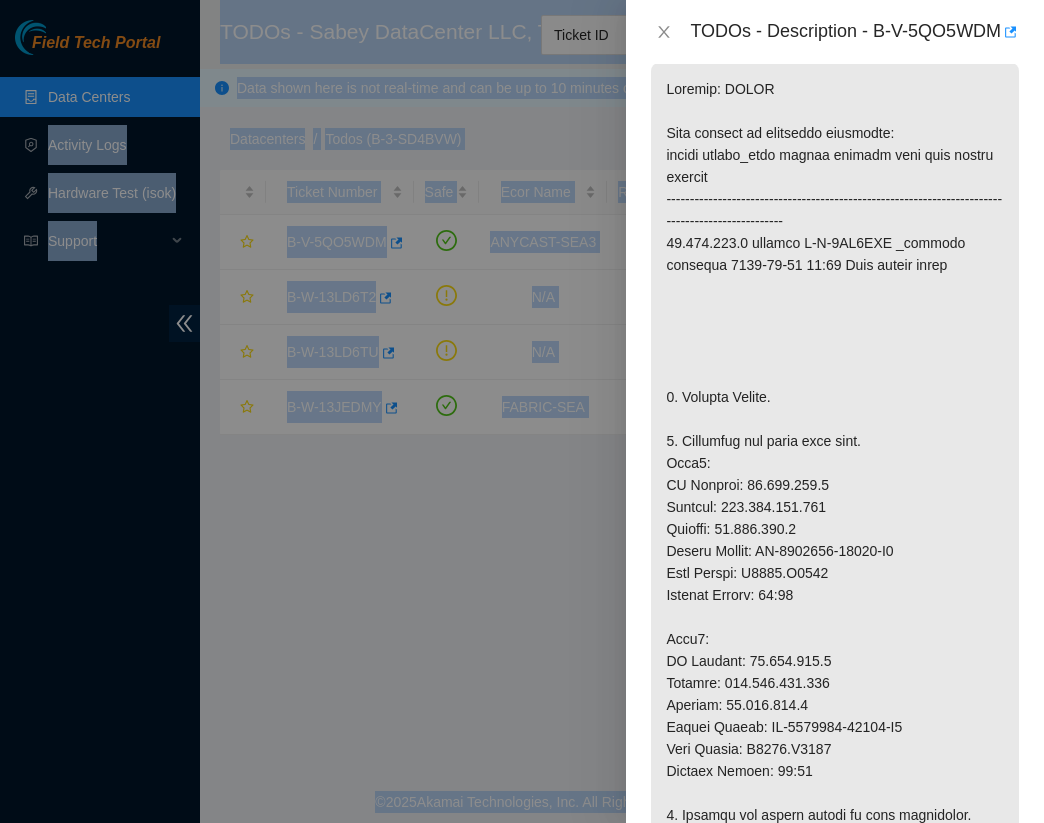 scroll, scrollTop: 500, scrollLeft: 0, axis: vertical 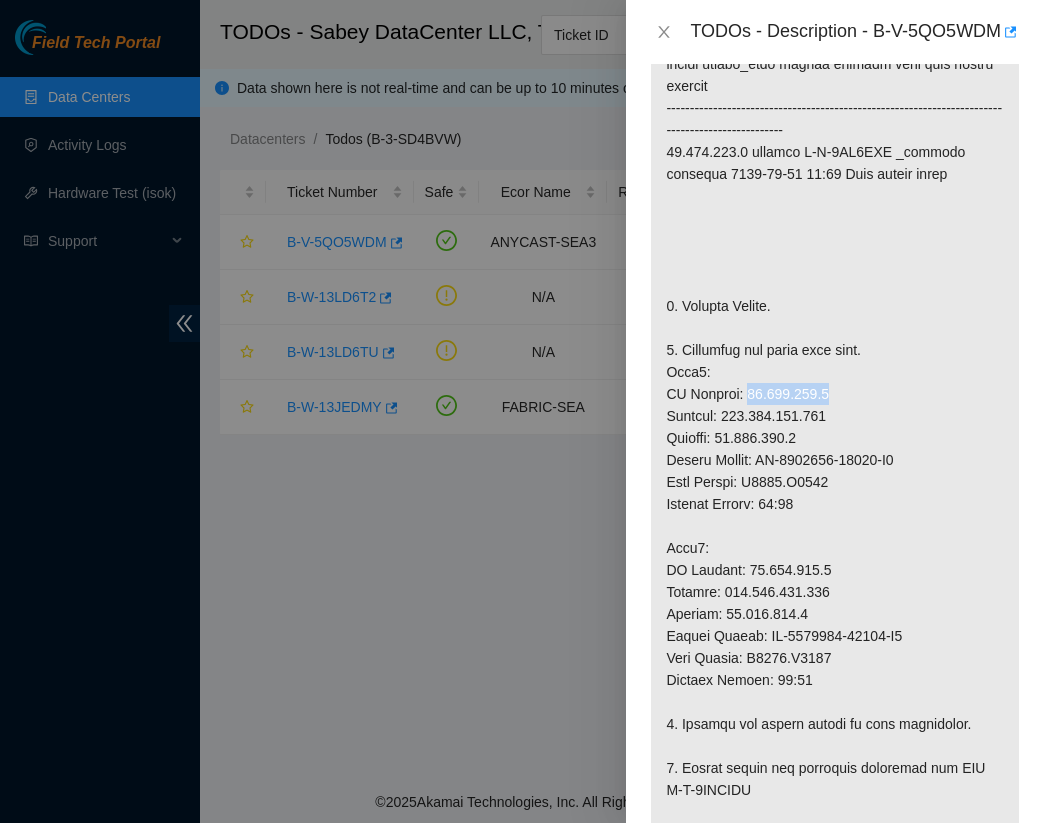 drag, startPoint x: 740, startPoint y: 415, endPoint x: 815, endPoint y: 412, distance: 75.059975 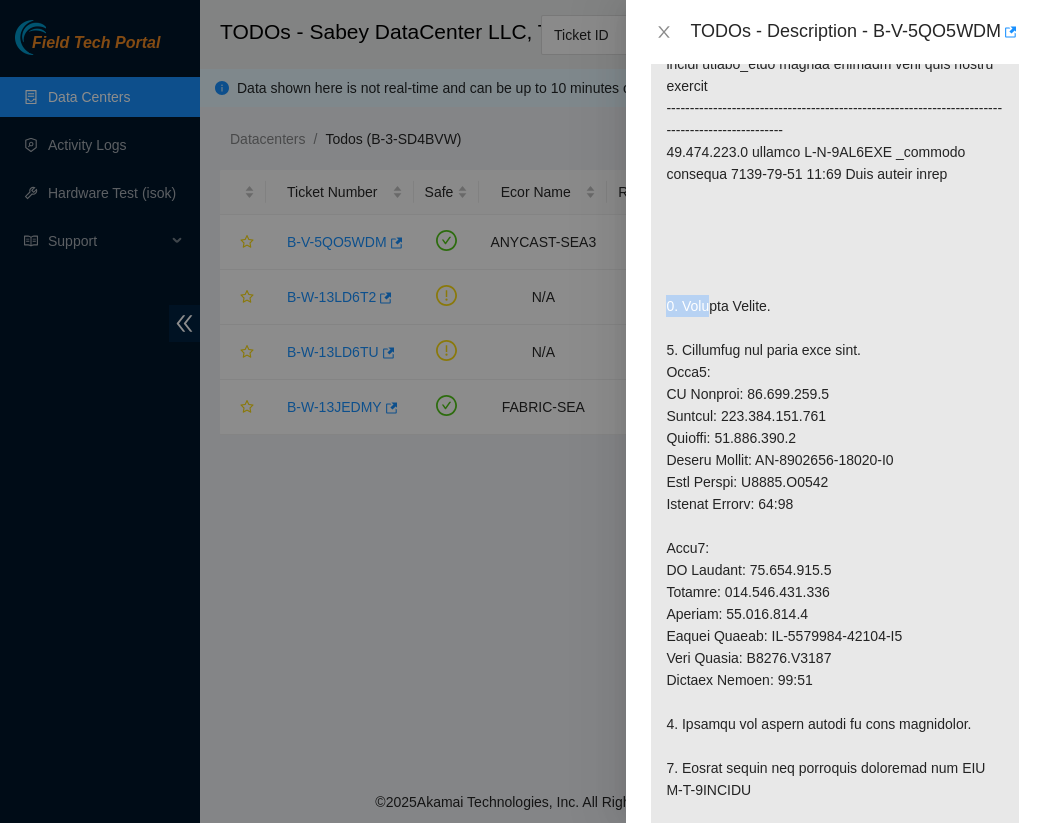 drag, startPoint x: 687, startPoint y: 276, endPoint x: 703, endPoint y: 305, distance: 33.12099 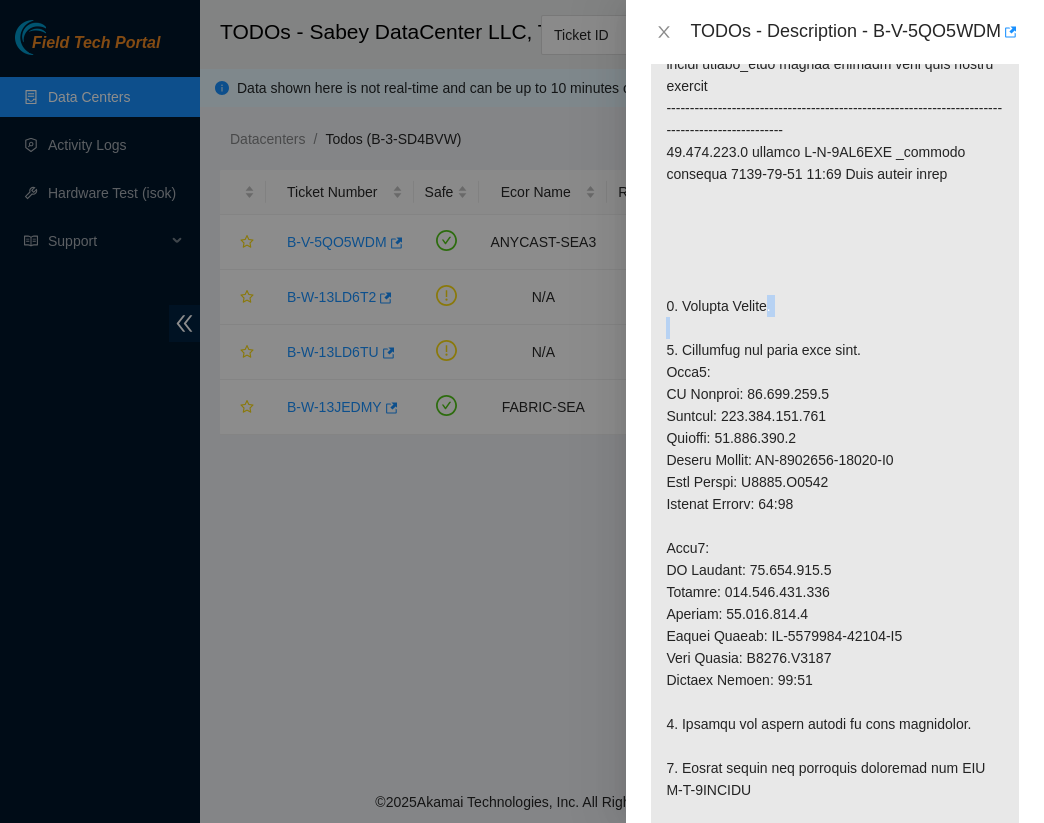 drag, startPoint x: 688, startPoint y: 344, endPoint x: 771, endPoint y: 313, distance: 88.60023 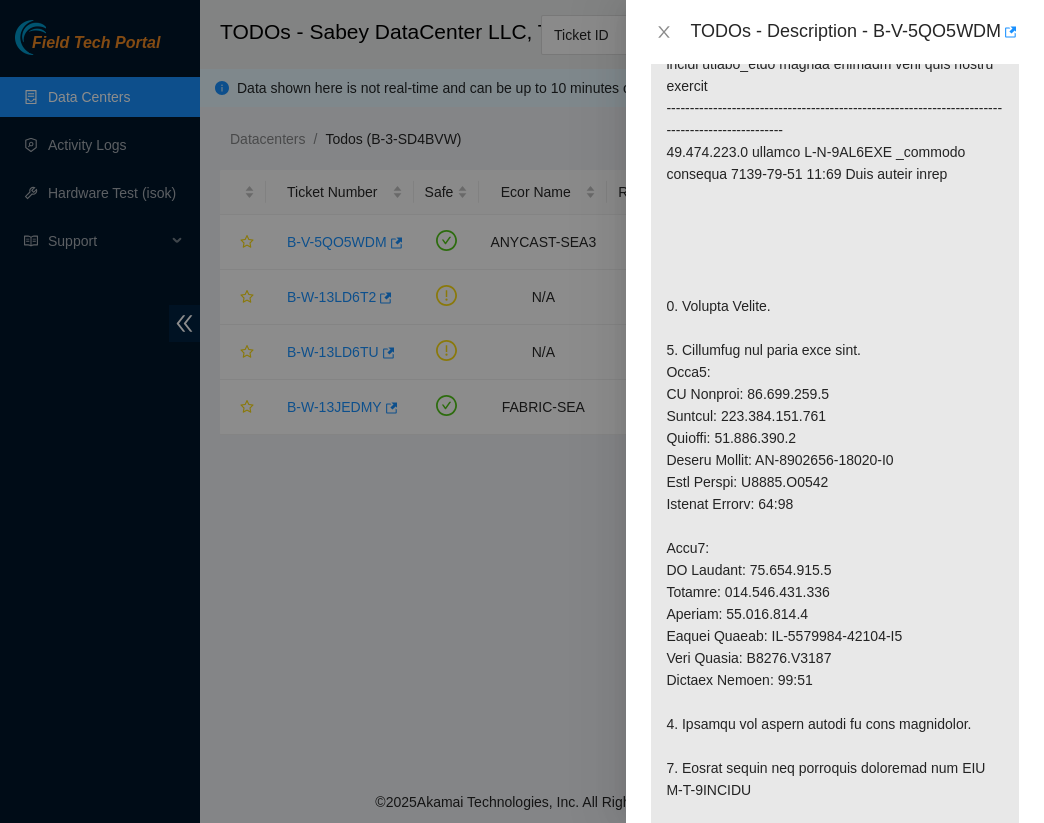 click at bounding box center (835, 713) 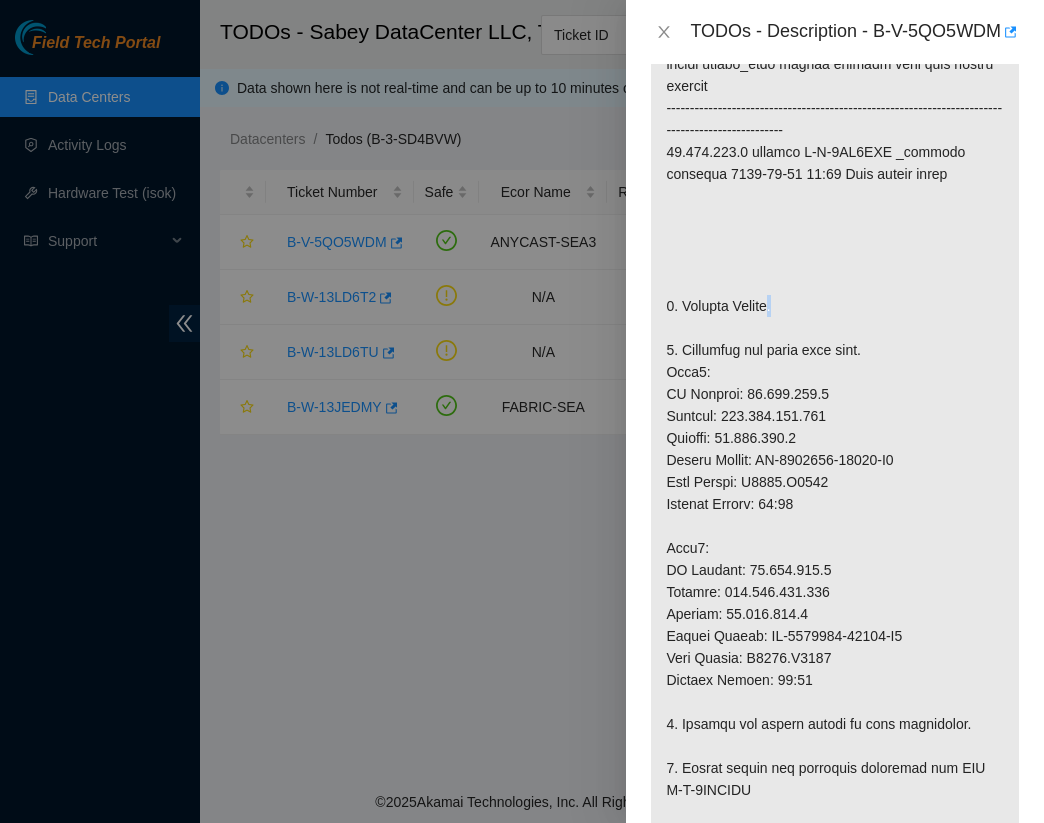 drag, startPoint x: 770, startPoint y: 324, endPoint x: 782, endPoint y: 327, distance: 12.369317 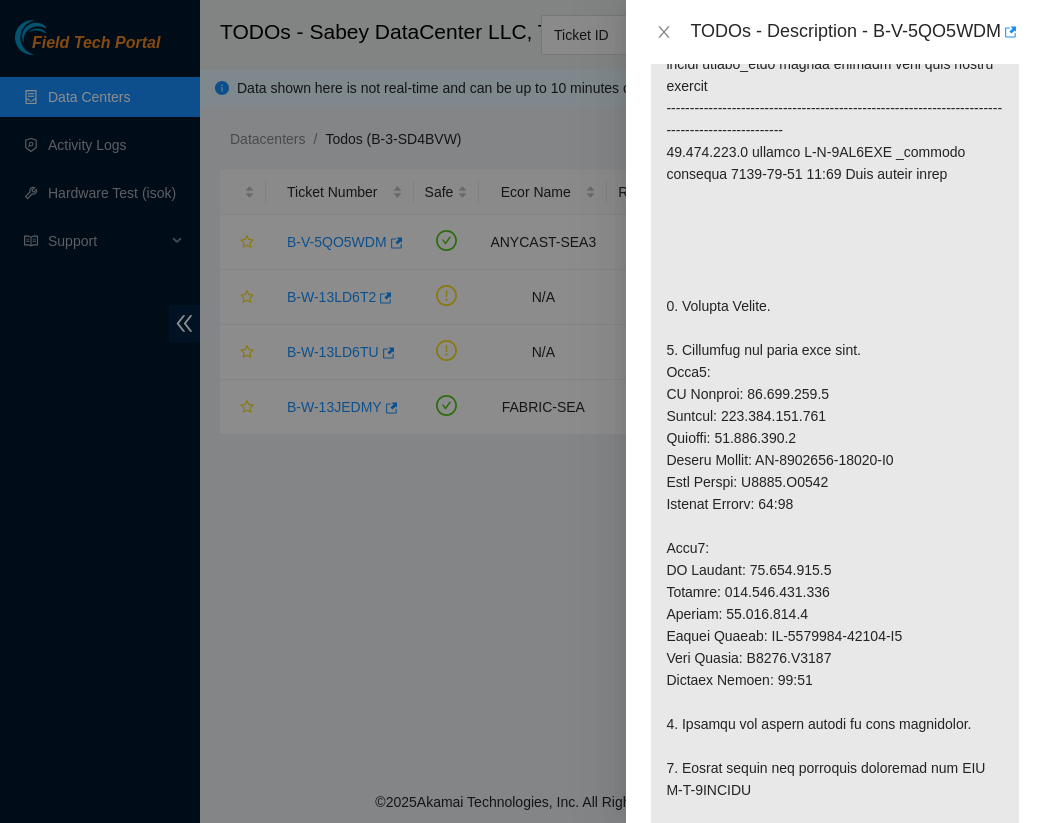 click at bounding box center (835, 713) 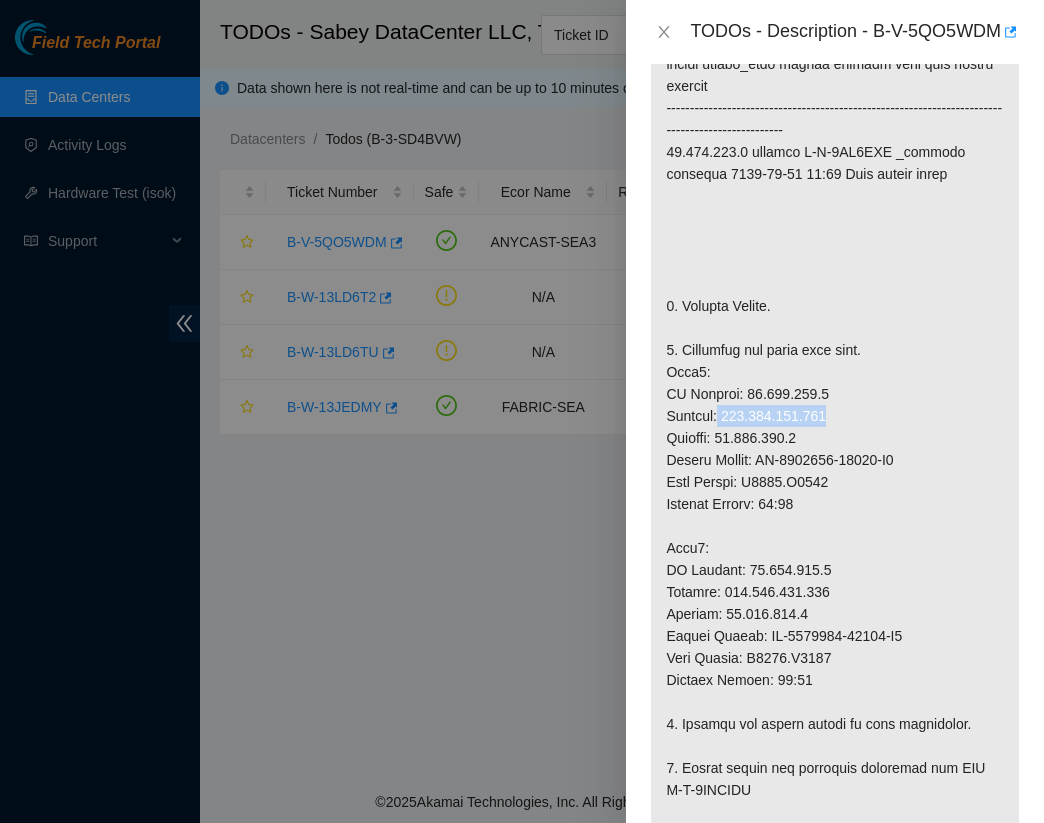 drag, startPoint x: 724, startPoint y: 436, endPoint x: 830, endPoint y: 444, distance: 106.30146 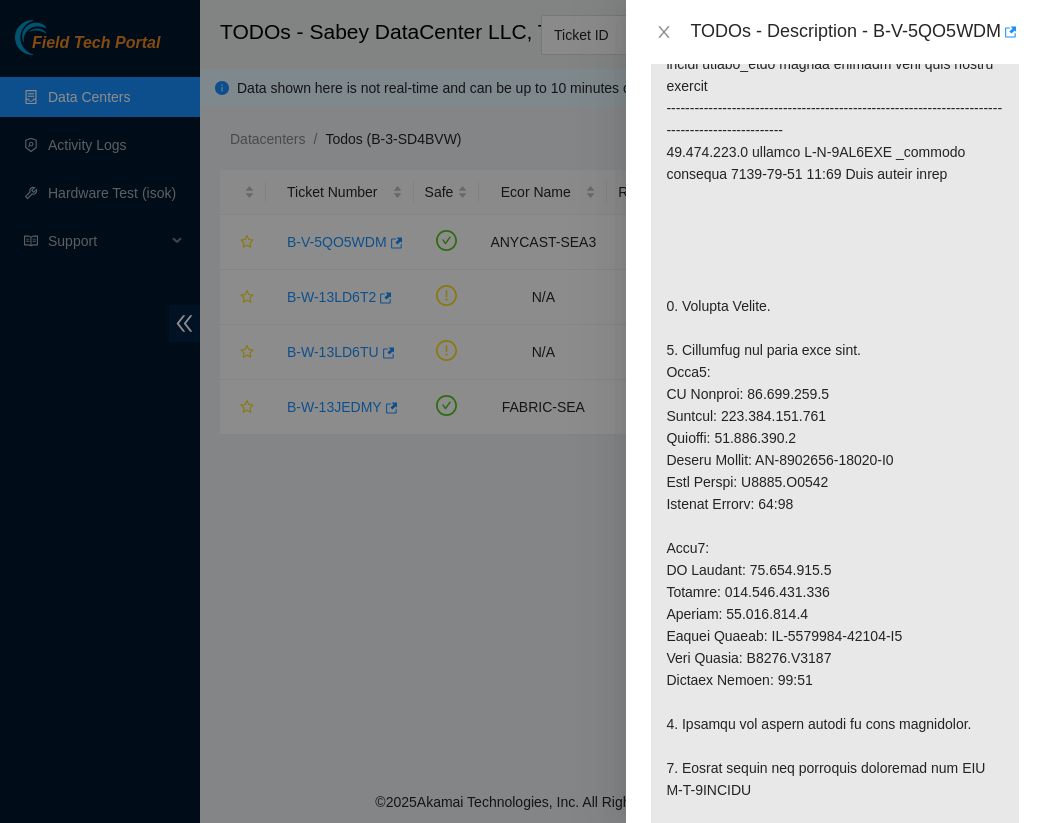 click at bounding box center [835, 713] 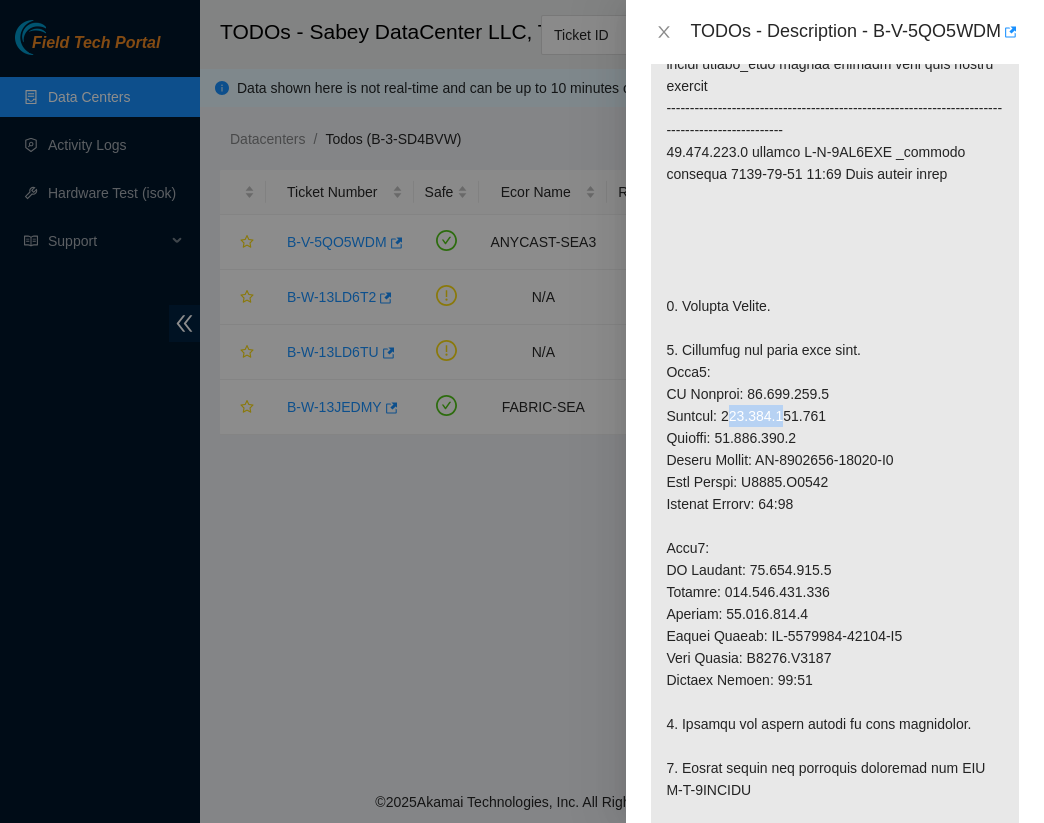 drag, startPoint x: 732, startPoint y: 433, endPoint x: 787, endPoint y: 436, distance: 55.081757 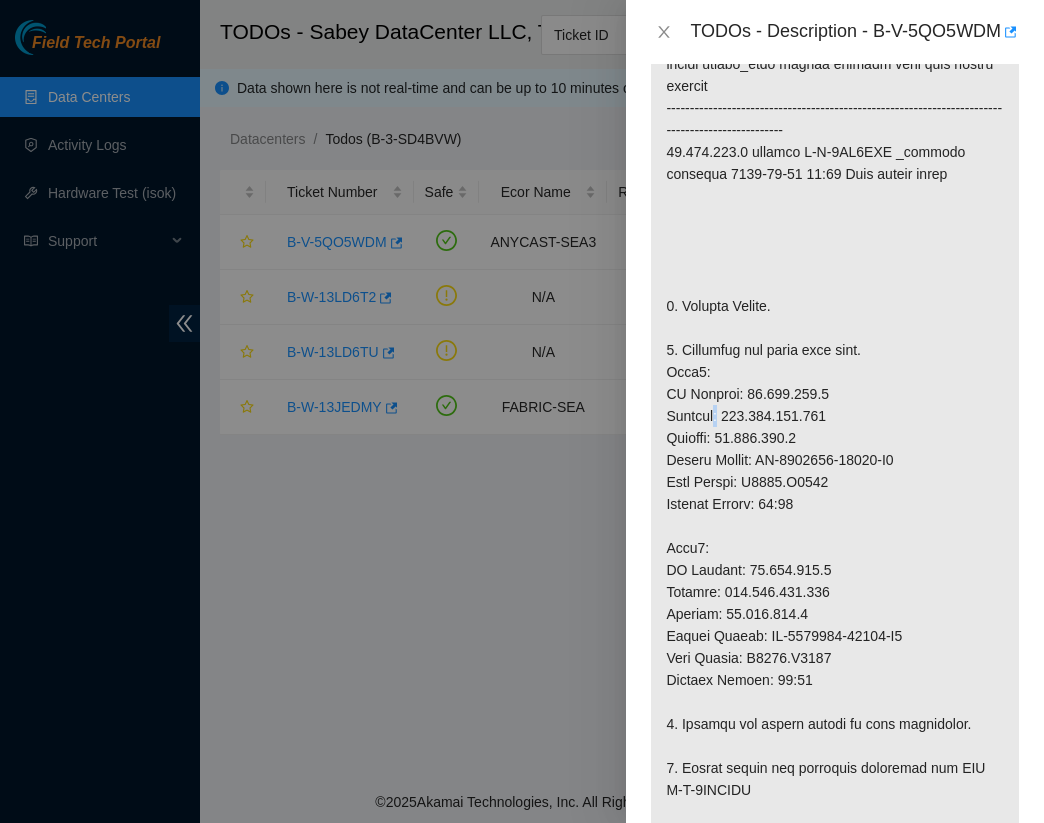 drag, startPoint x: 787, startPoint y: 436, endPoint x: 724, endPoint y: 437, distance: 63.007935 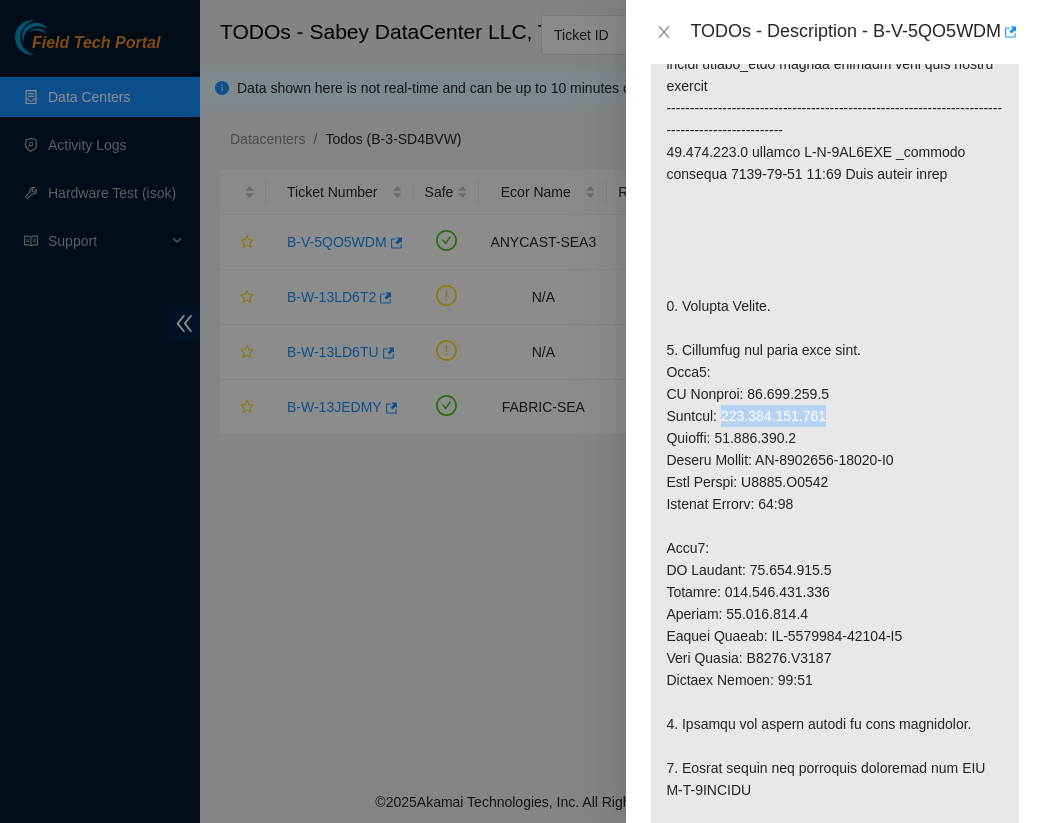 drag, startPoint x: 724, startPoint y: 437, endPoint x: 826, endPoint y: 441, distance: 102.0784 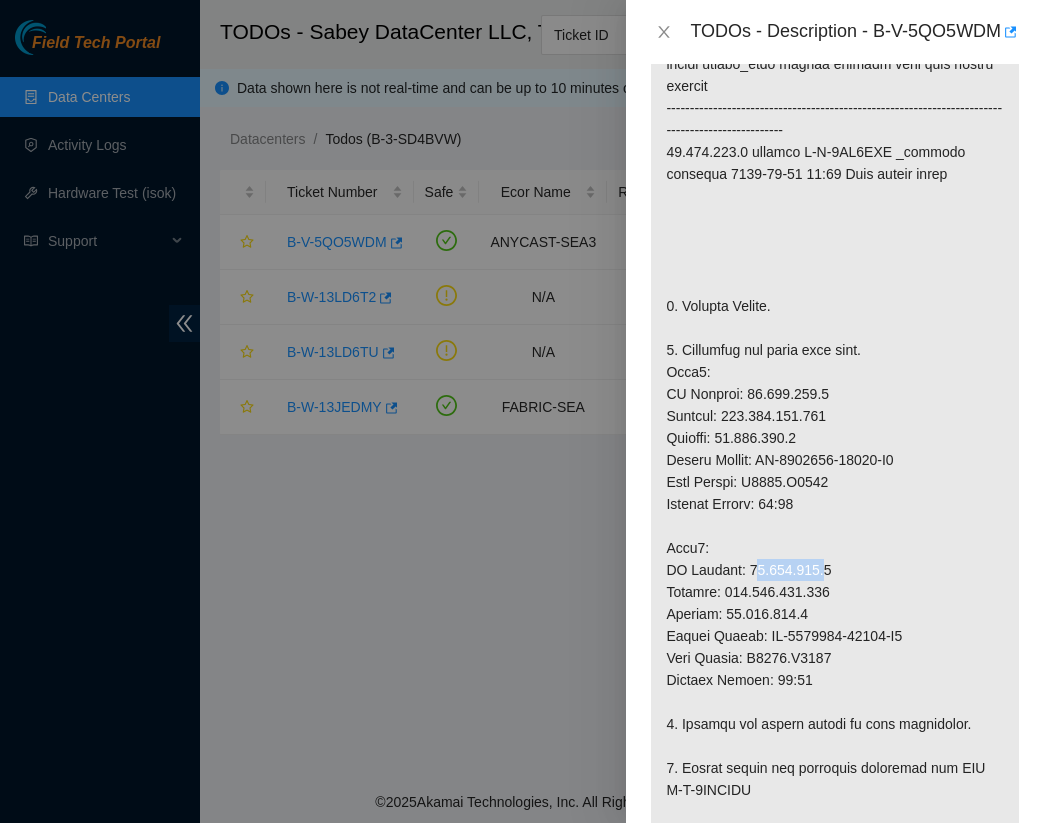 drag, startPoint x: 742, startPoint y: 591, endPoint x: 809, endPoint y: 588, distance: 67.06713 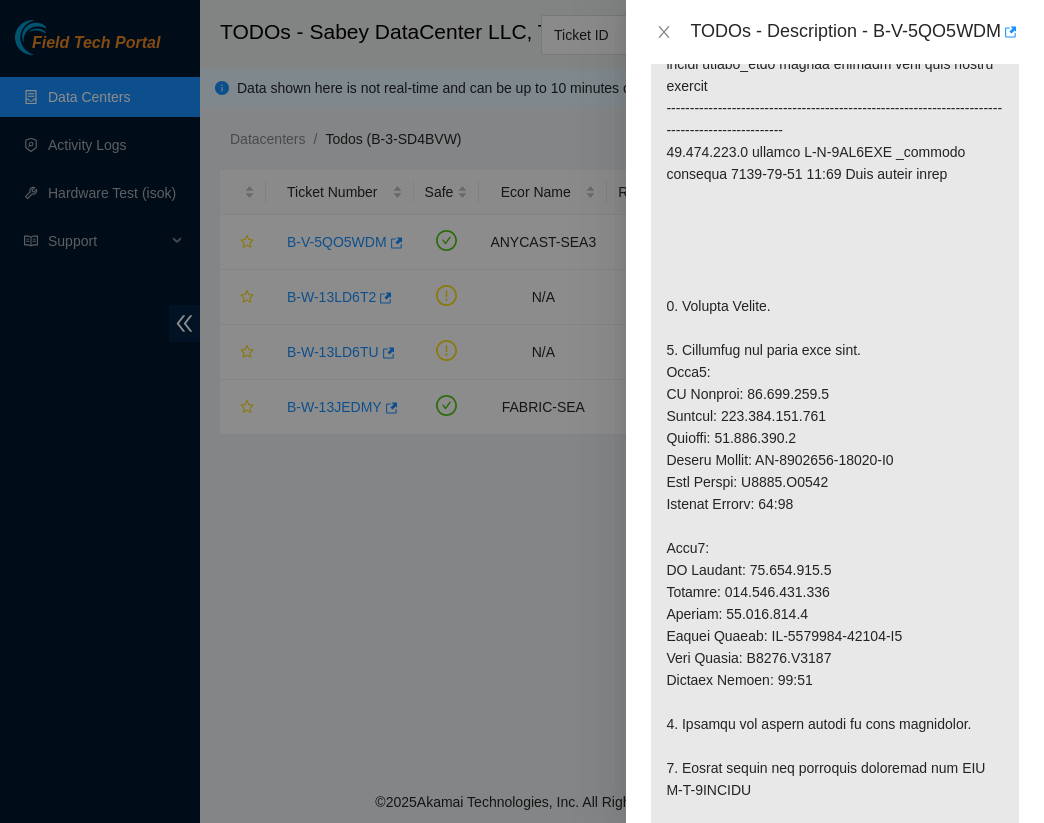 drag, startPoint x: 809, startPoint y: 588, endPoint x: 825, endPoint y: 587, distance: 16.03122 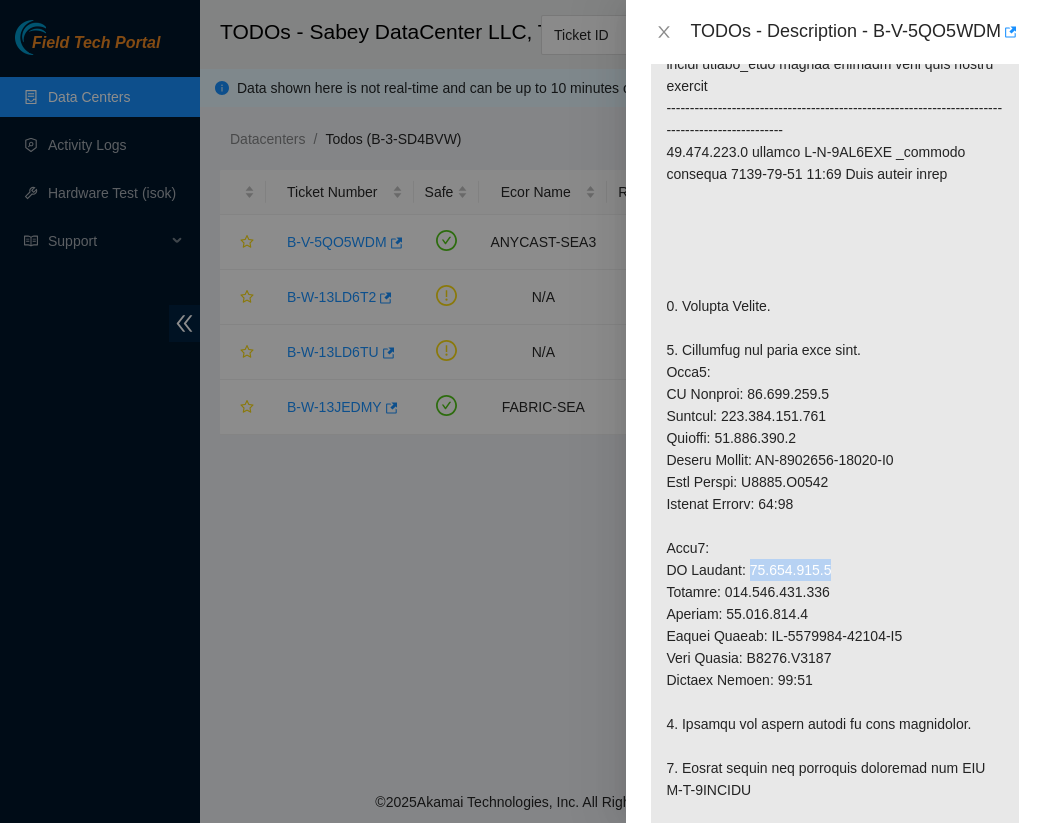 drag, startPoint x: 816, startPoint y: 589, endPoint x: 738, endPoint y: 587, distance: 78.025635 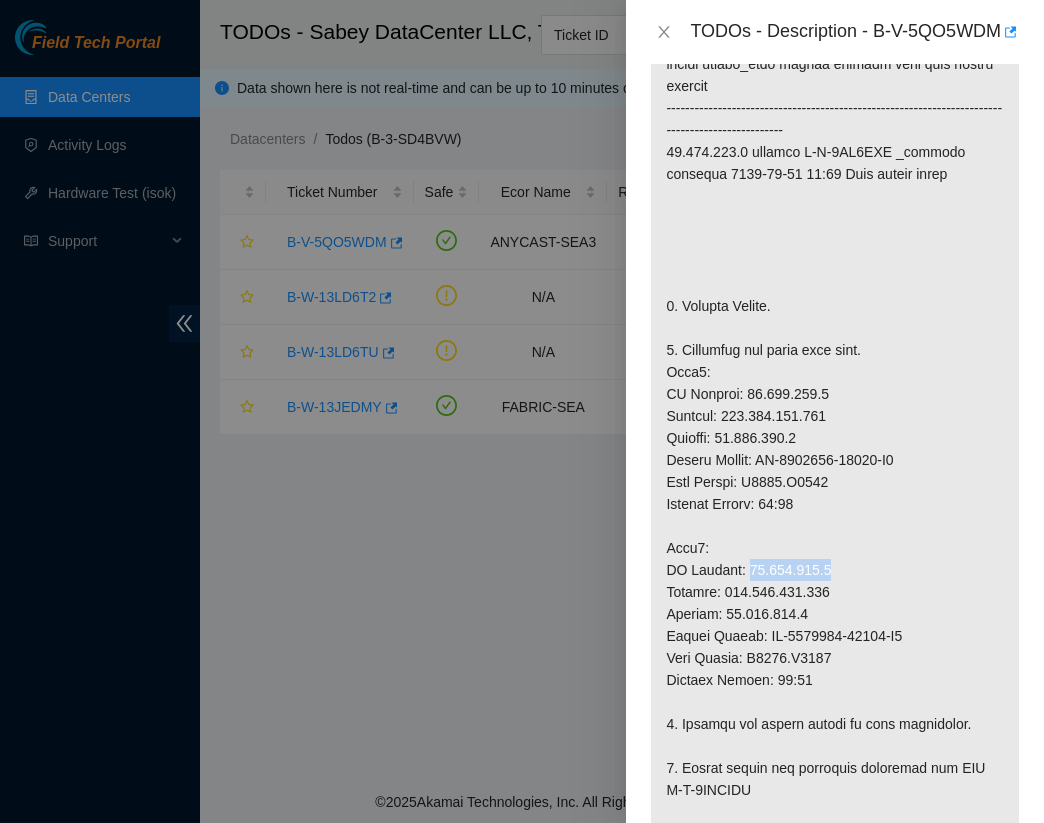 copy on "[IP]" 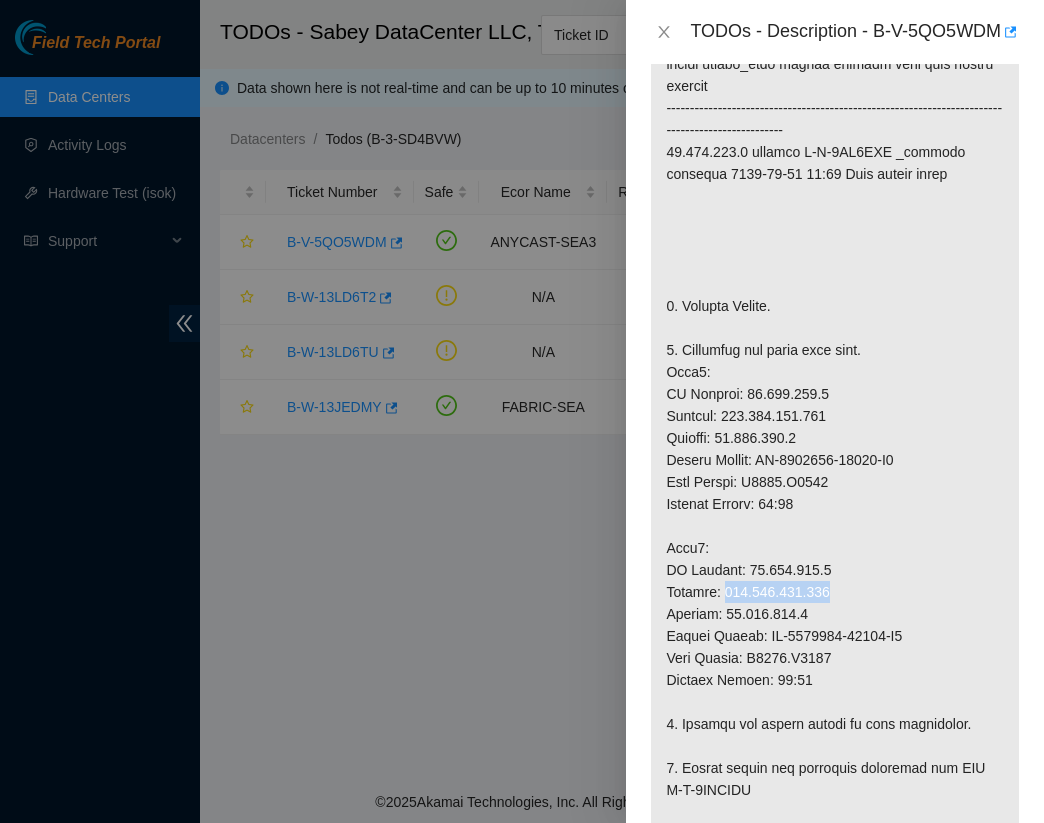 drag, startPoint x: 730, startPoint y: 606, endPoint x: 836, endPoint y: 608, distance: 106.01887 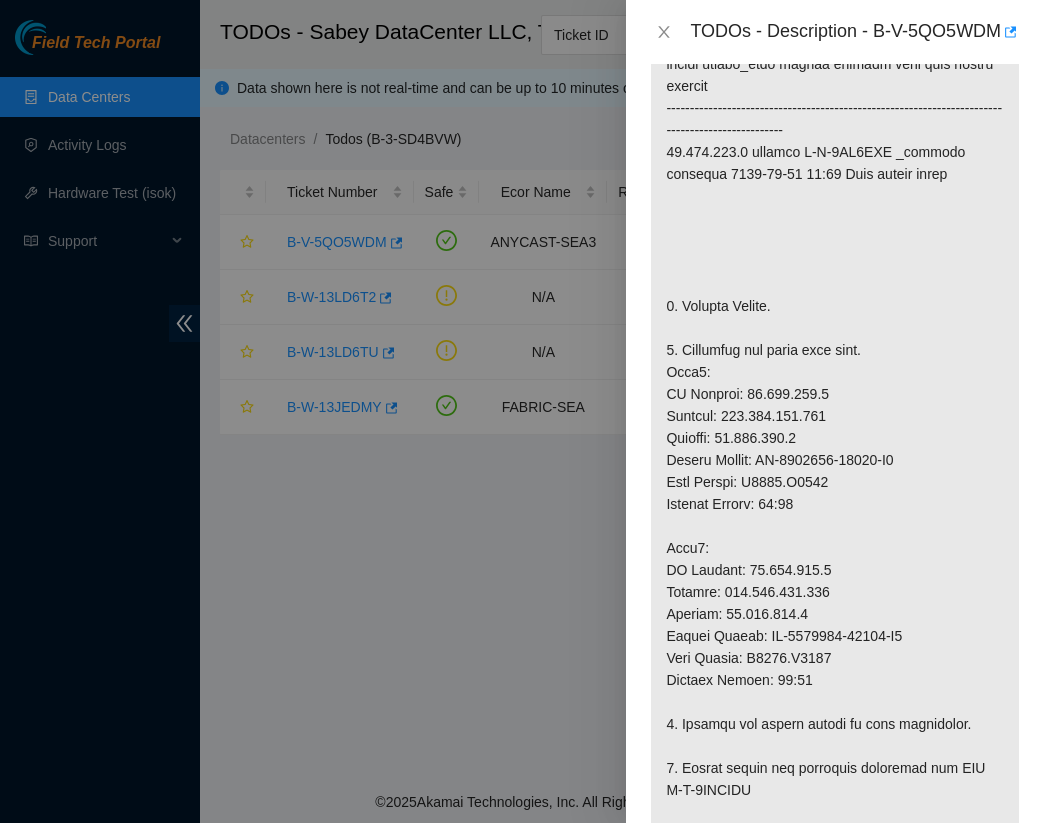 click at bounding box center (835, 713) 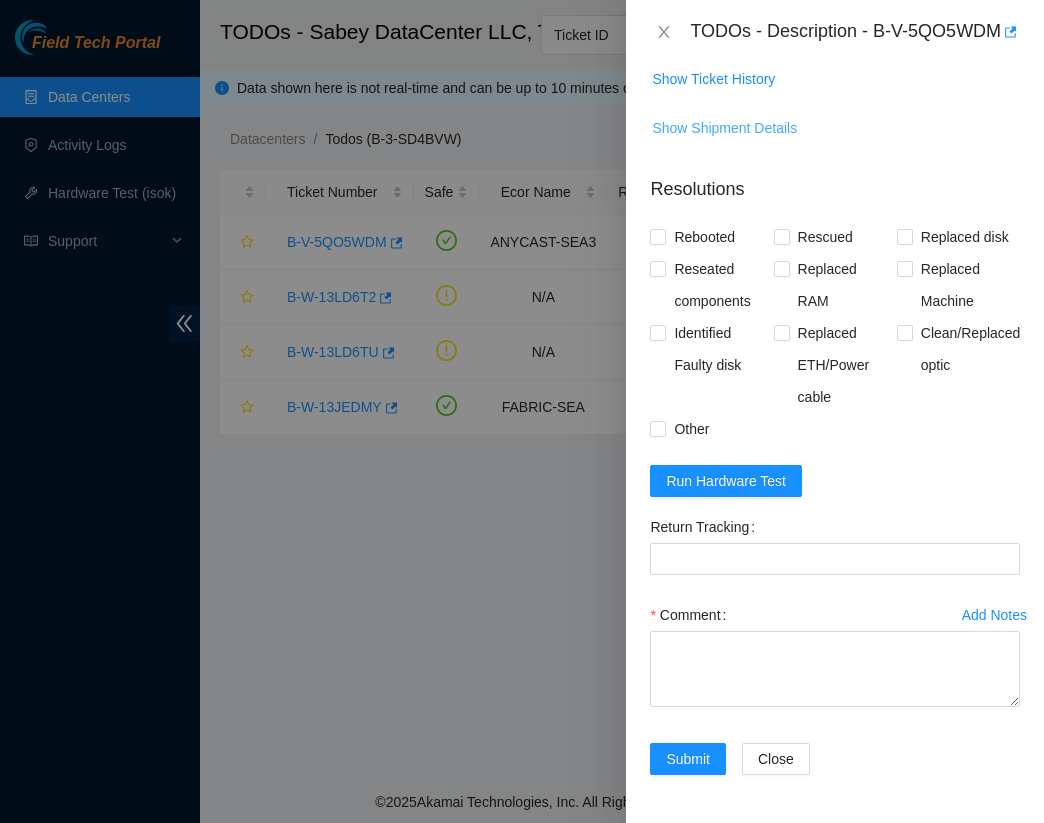 scroll, scrollTop: 1938, scrollLeft: 0, axis: vertical 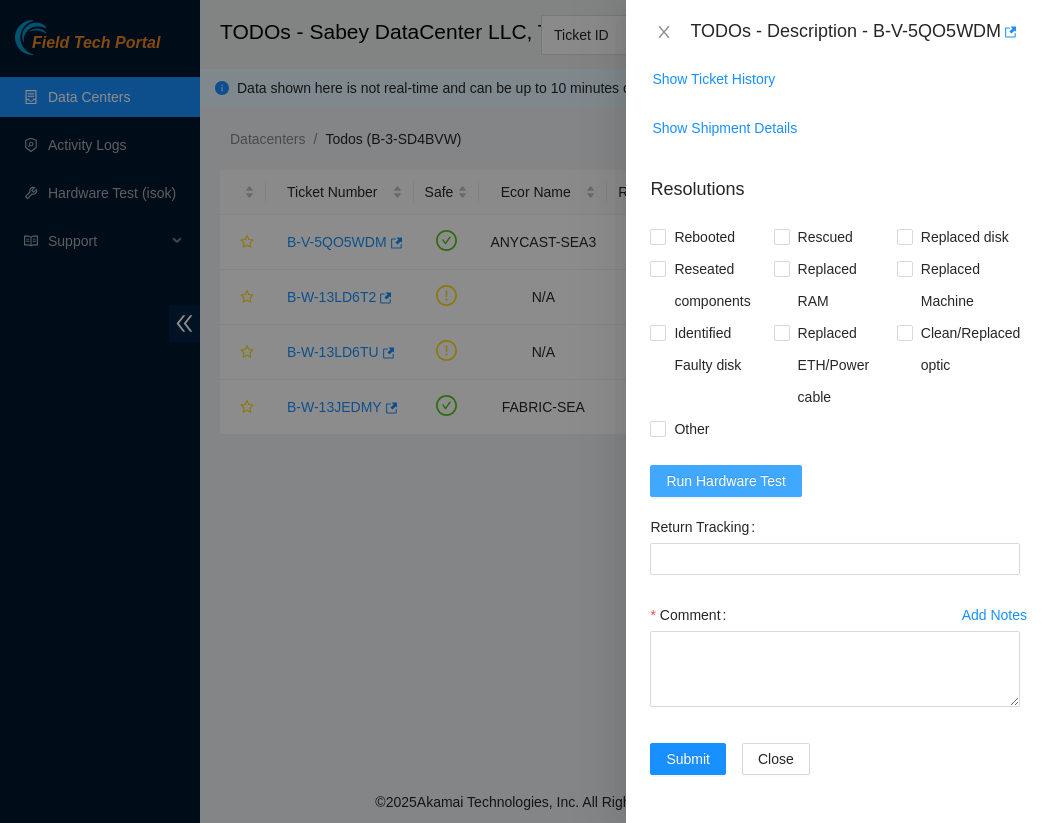 click on "Run Hardware Test" at bounding box center [726, 481] 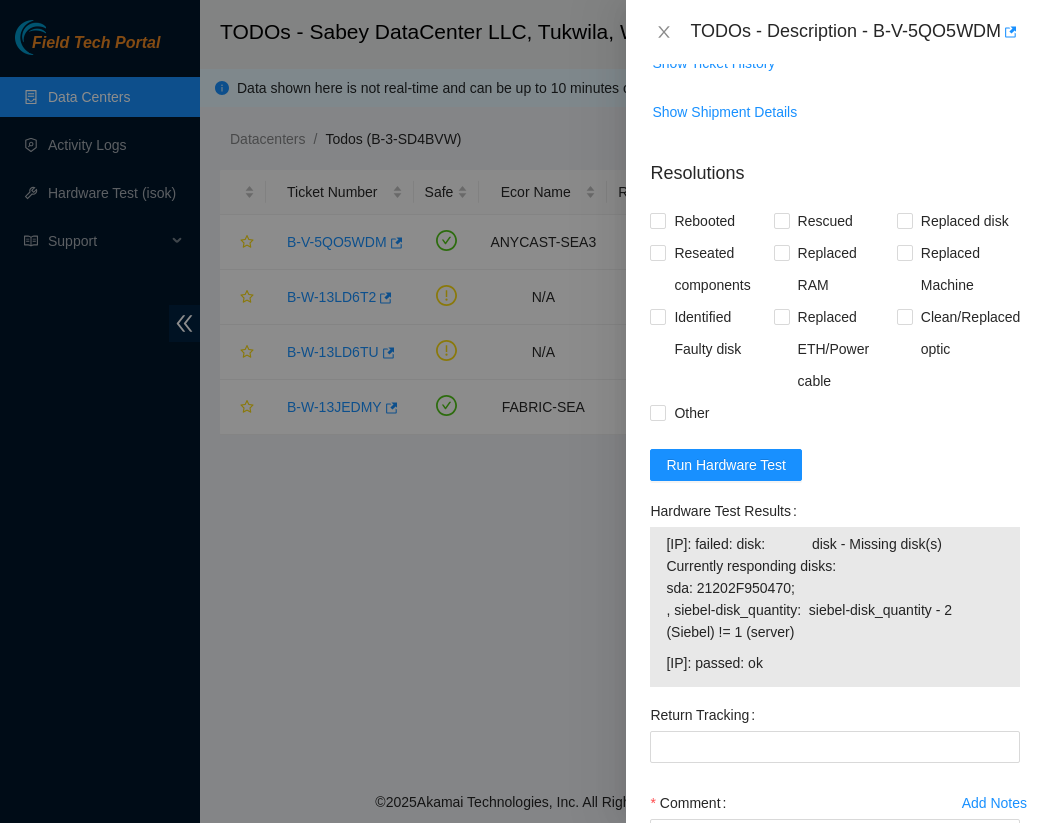 drag, startPoint x: 667, startPoint y: 563, endPoint x: 834, endPoint y: 707, distance: 220.51077 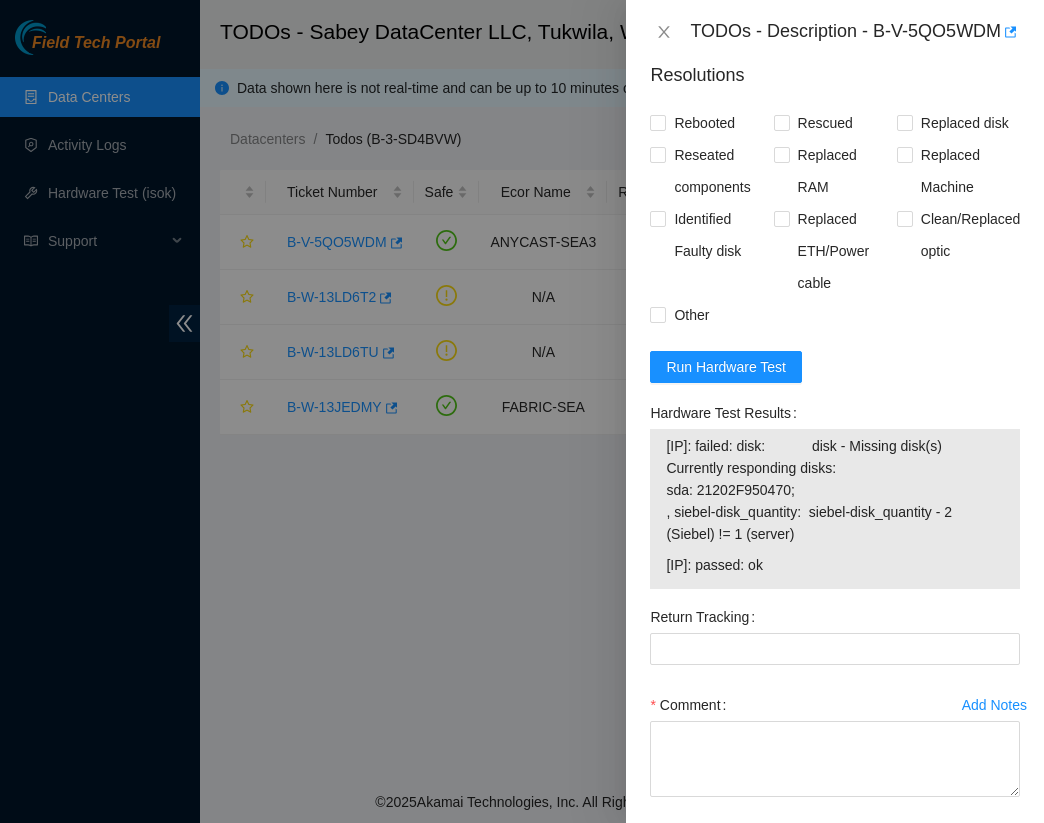 scroll, scrollTop: 2038, scrollLeft: 0, axis: vertical 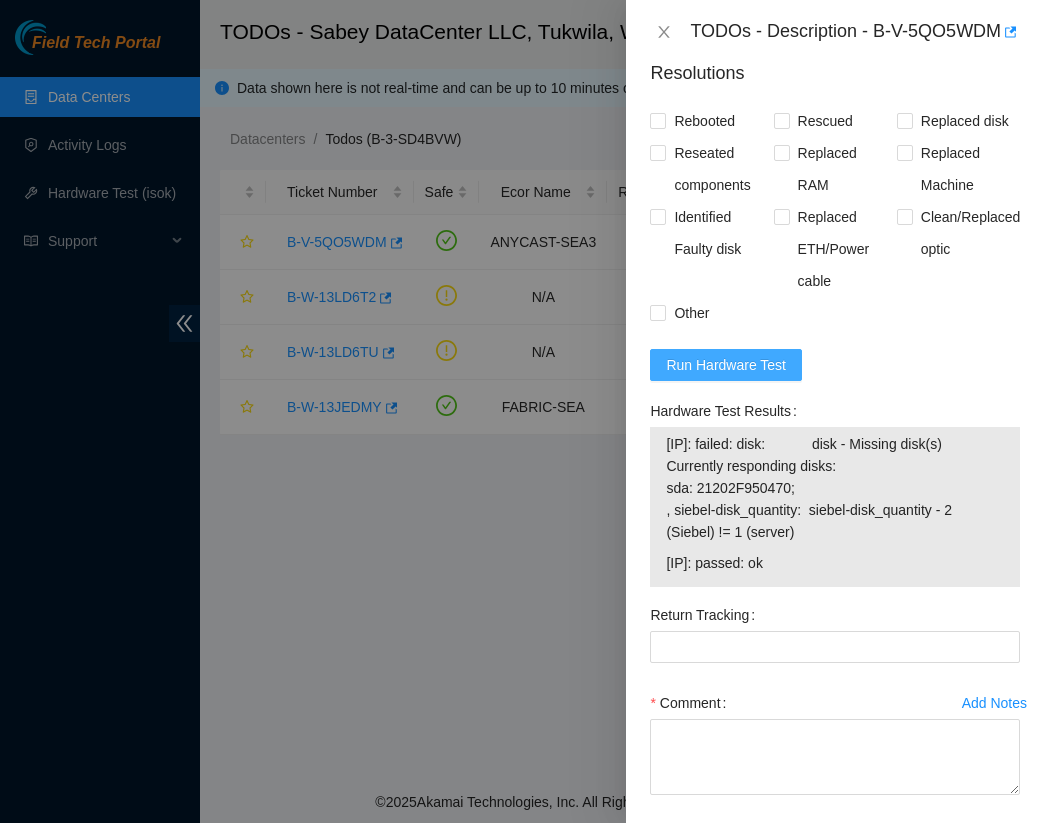 click on "Run Hardware Test" at bounding box center (726, 365) 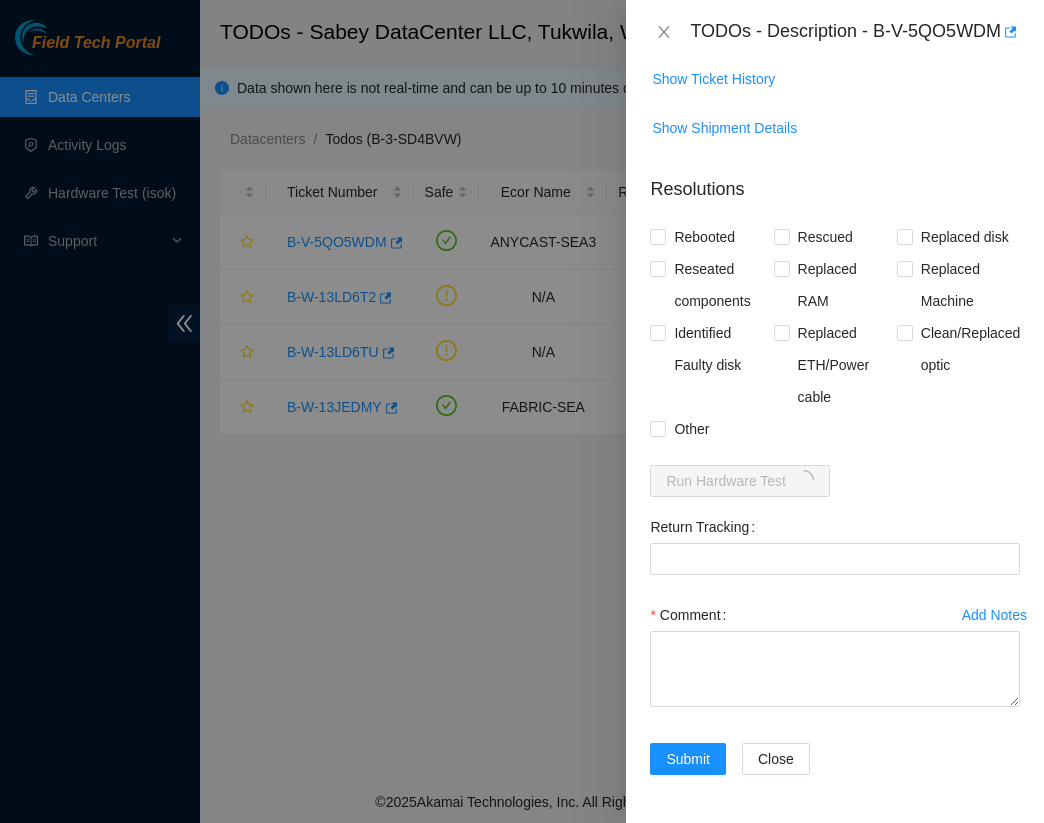 scroll, scrollTop: 2038, scrollLeft: 0, axis: vertical 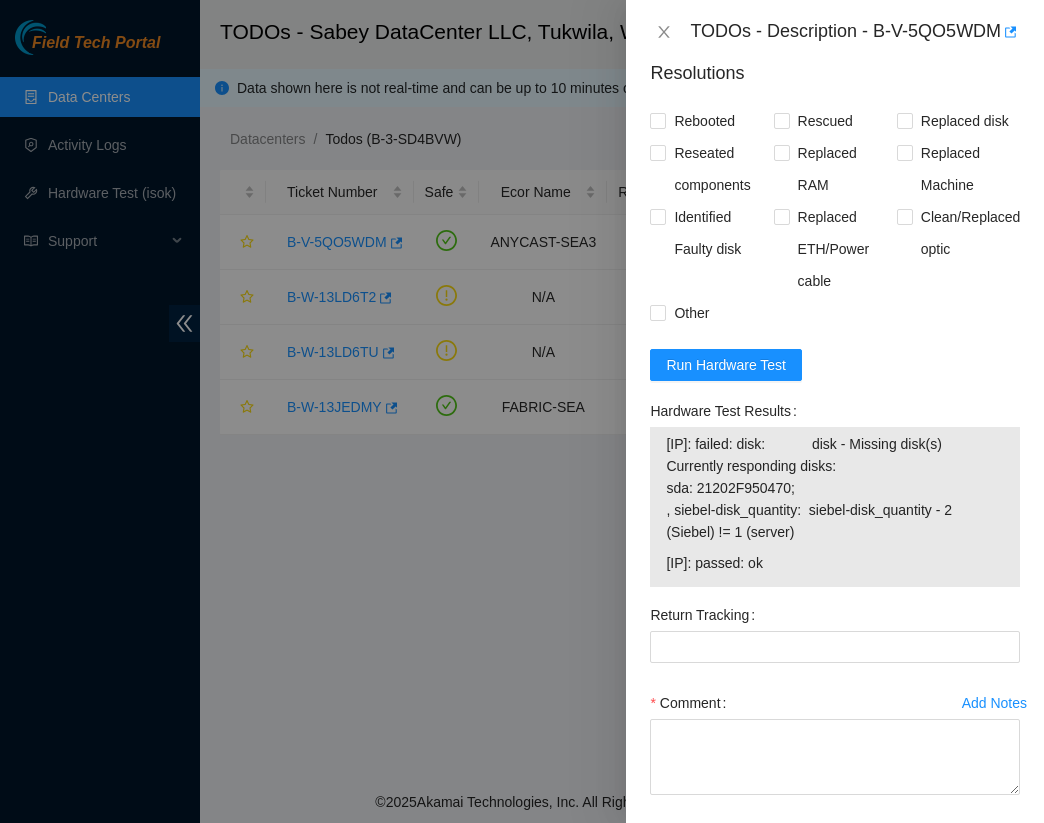 drag, startPoint x: 836, startPoint y: 602, endPoint x: 659, endPoint y: 476, distance: 217.26712 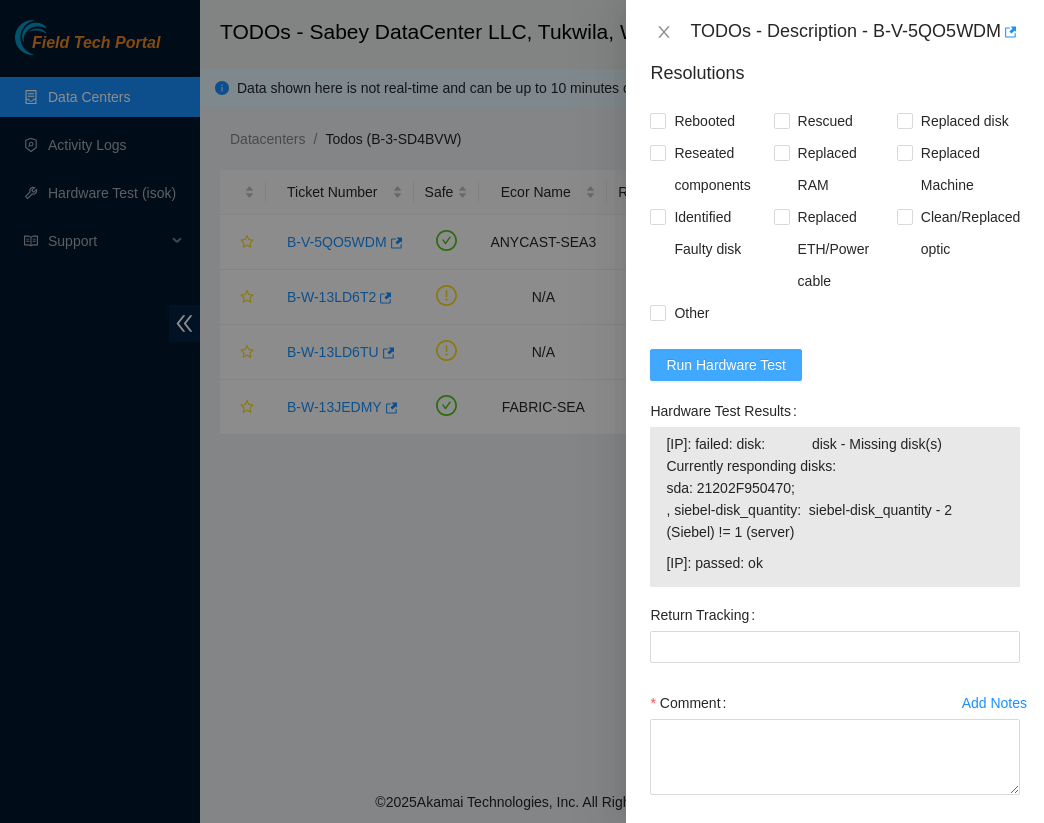 click on "Run Hardware Test" at bounding box center (726, 365) 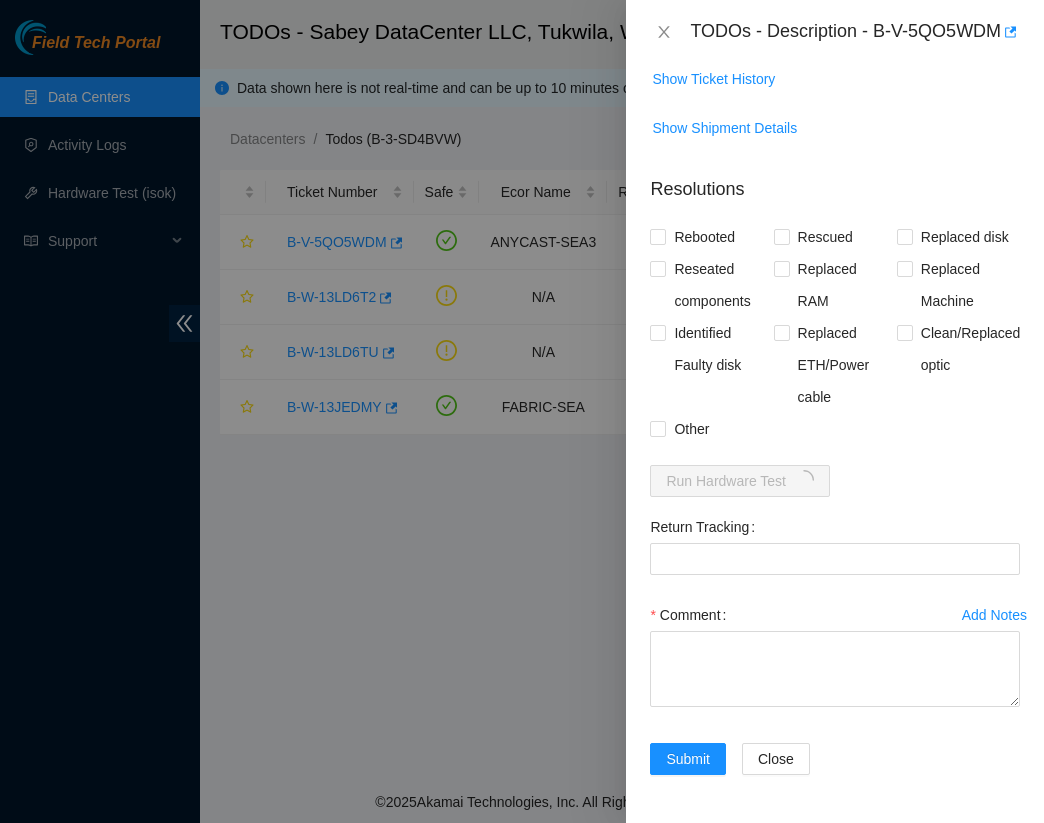 scroll, scrollTop: 2038, scrollLeft: 0, axis: vertical 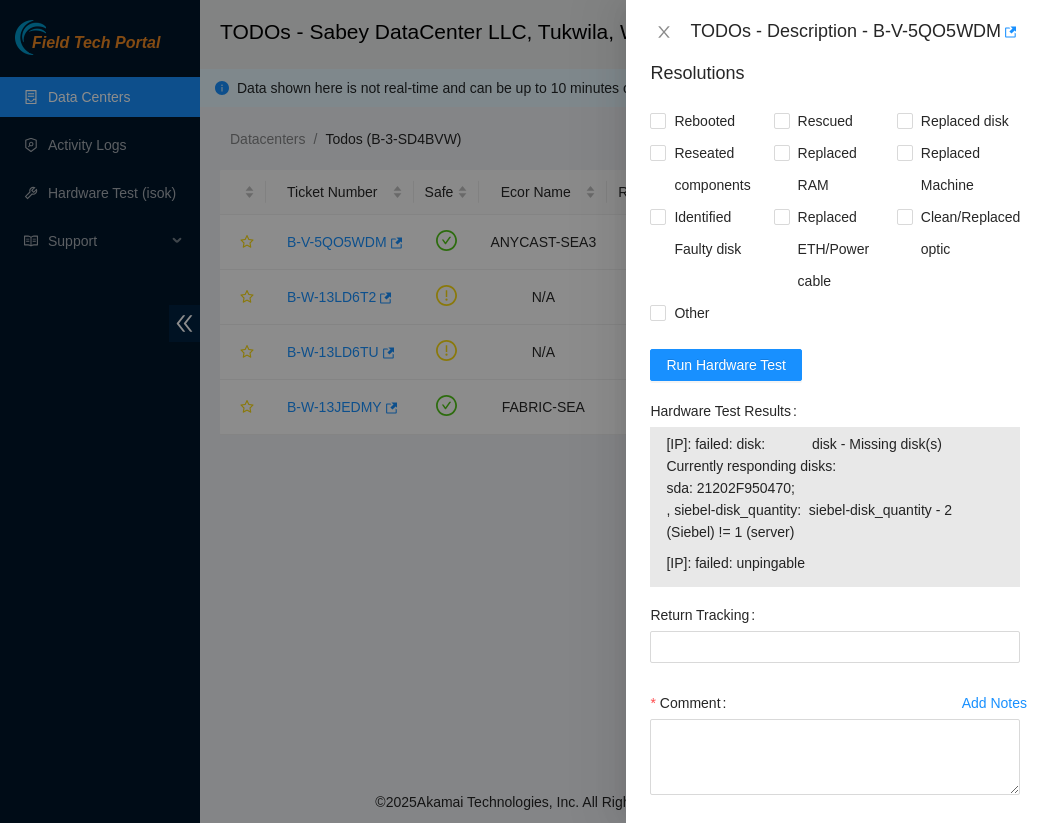 drag, startPoint x: 882, startPoint y: 603, endPoint x: 668, endPoint y: 465, distance: 254.637 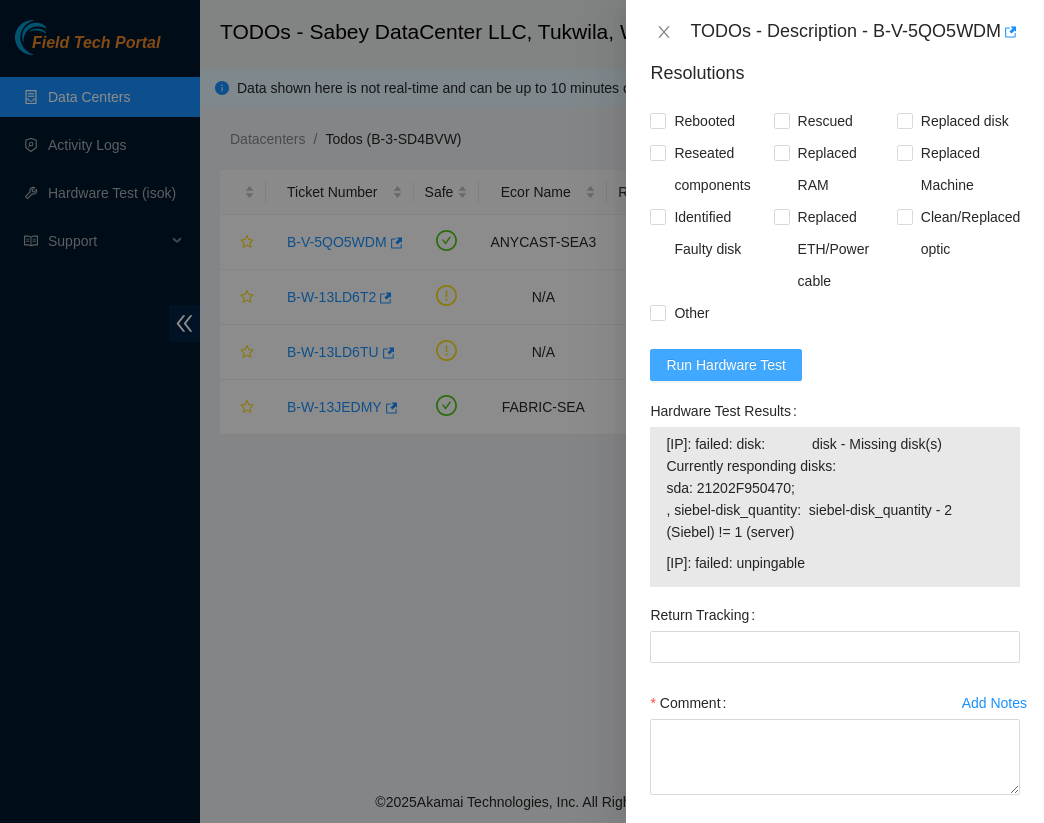 click on "Run Hardware Test" at bounding box center [726, 365] 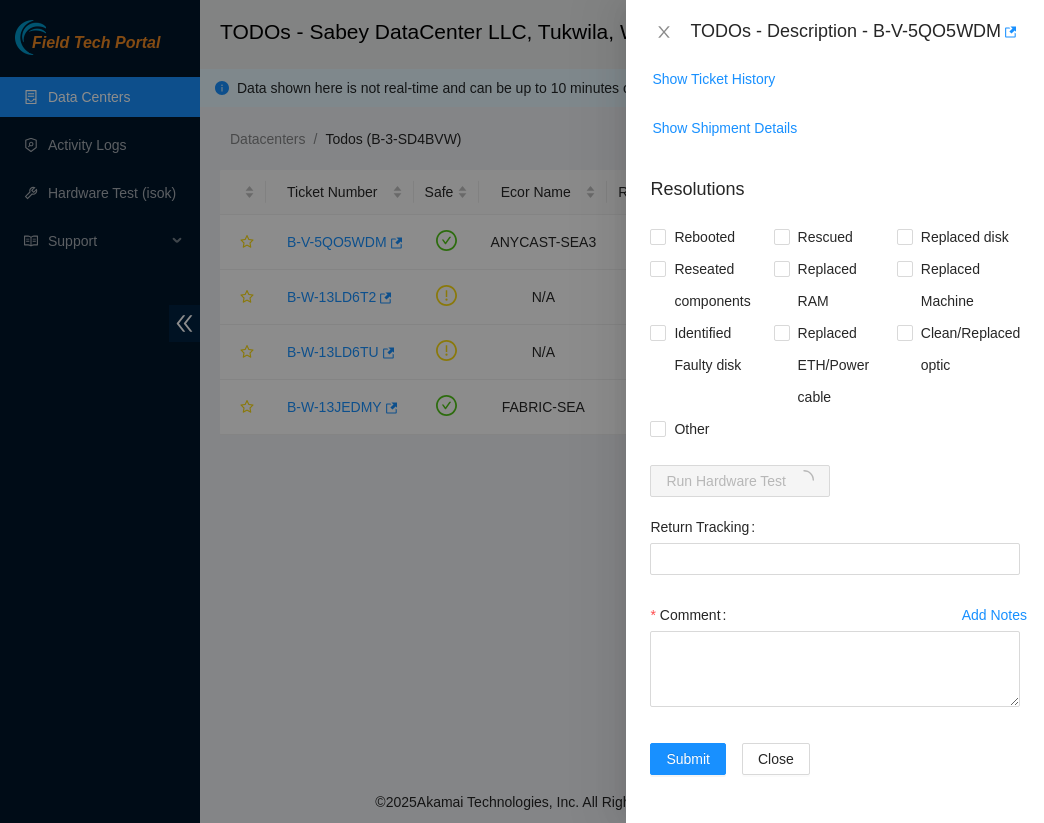 scroll, scrollTop: 2038, scrollLeft: 0, axis: vertical 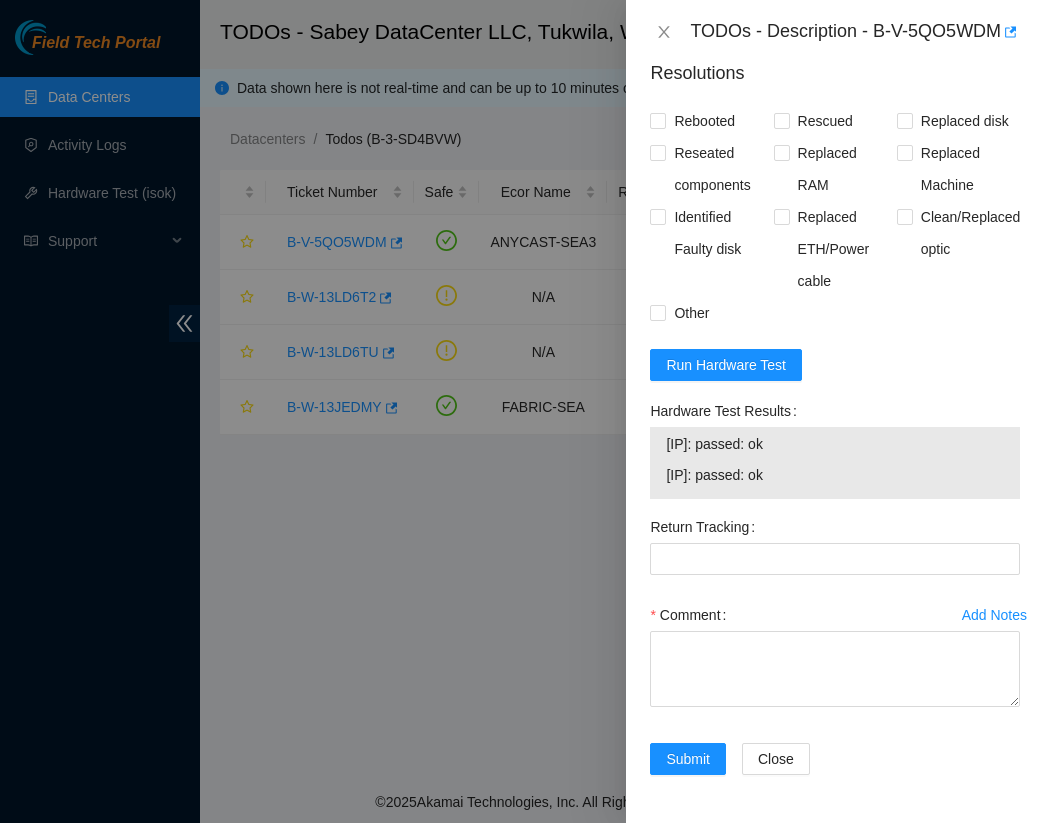 drag, startPoint x: 833, startPoint y: 492, endPoint x: 662, endPoint y: 466, distance: 172.96532 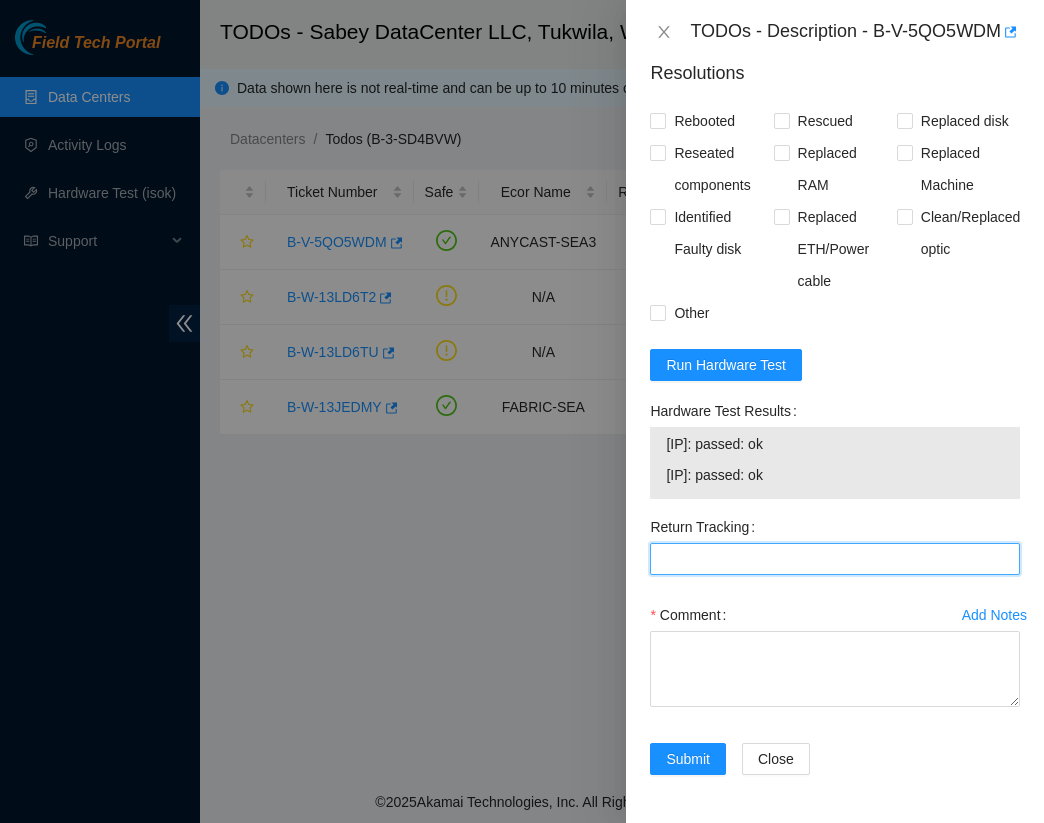 click on "Return Tracking" at bounding box center [835, 559] 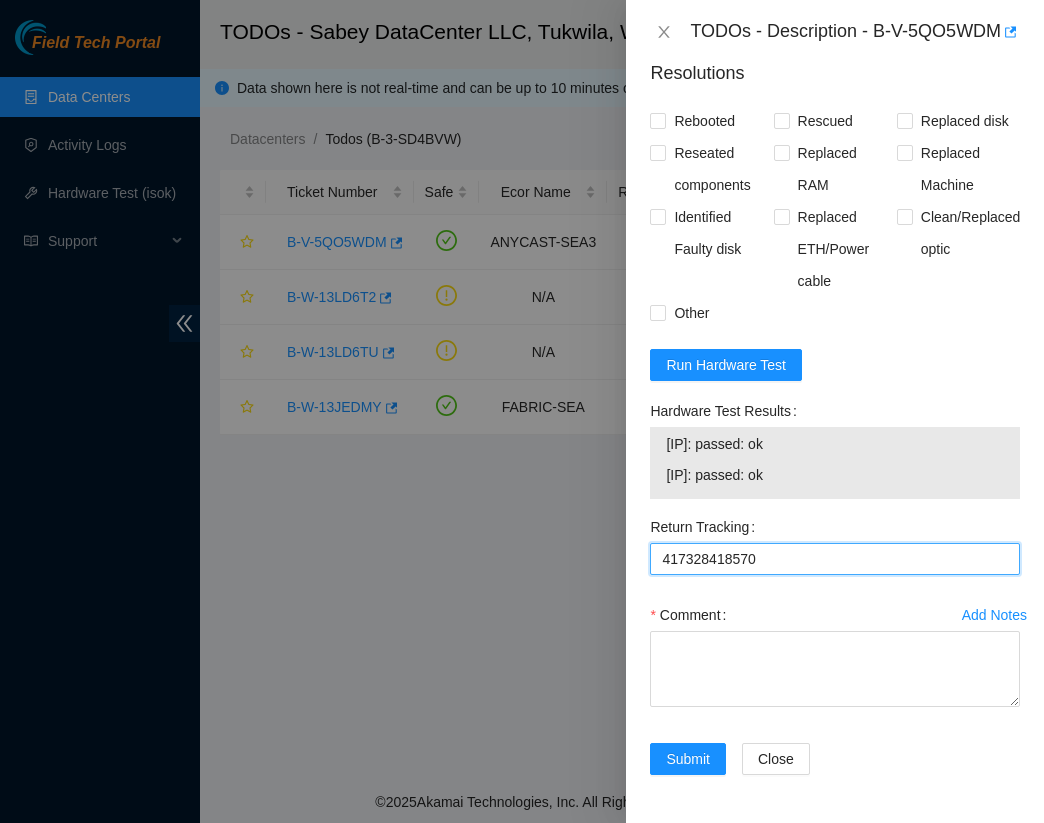 type on "417328418570" 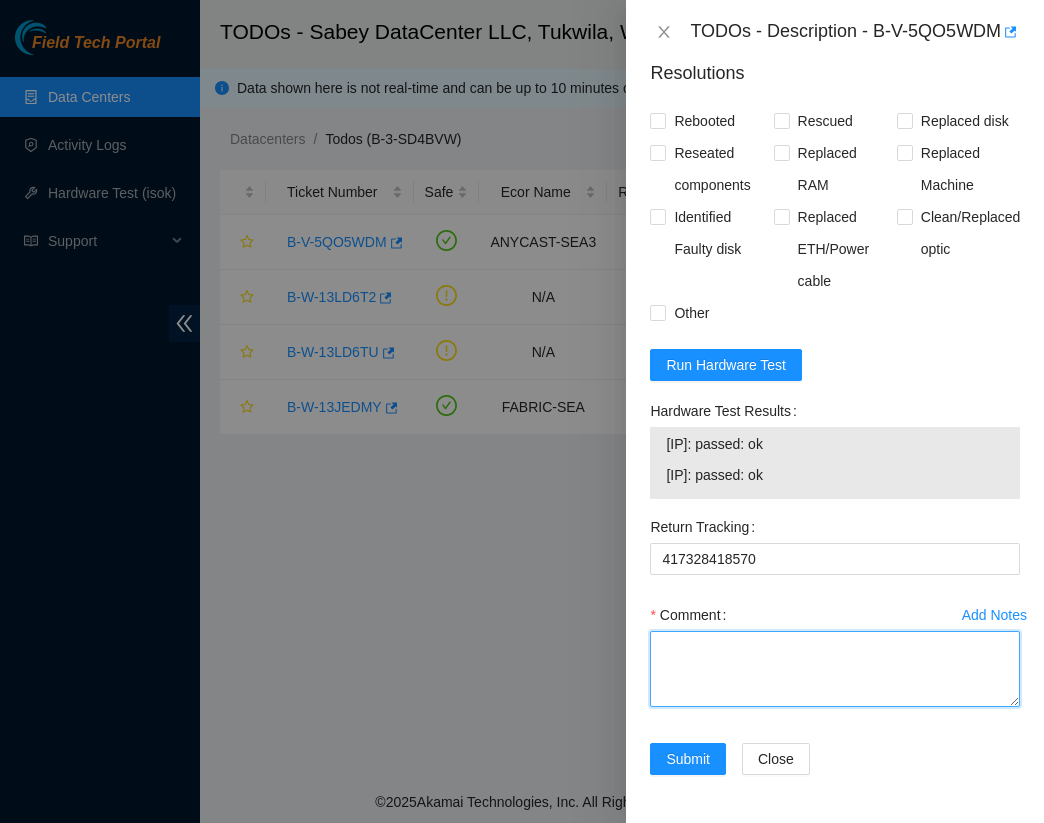 click on "Comment" at bounding box center [835, 669] 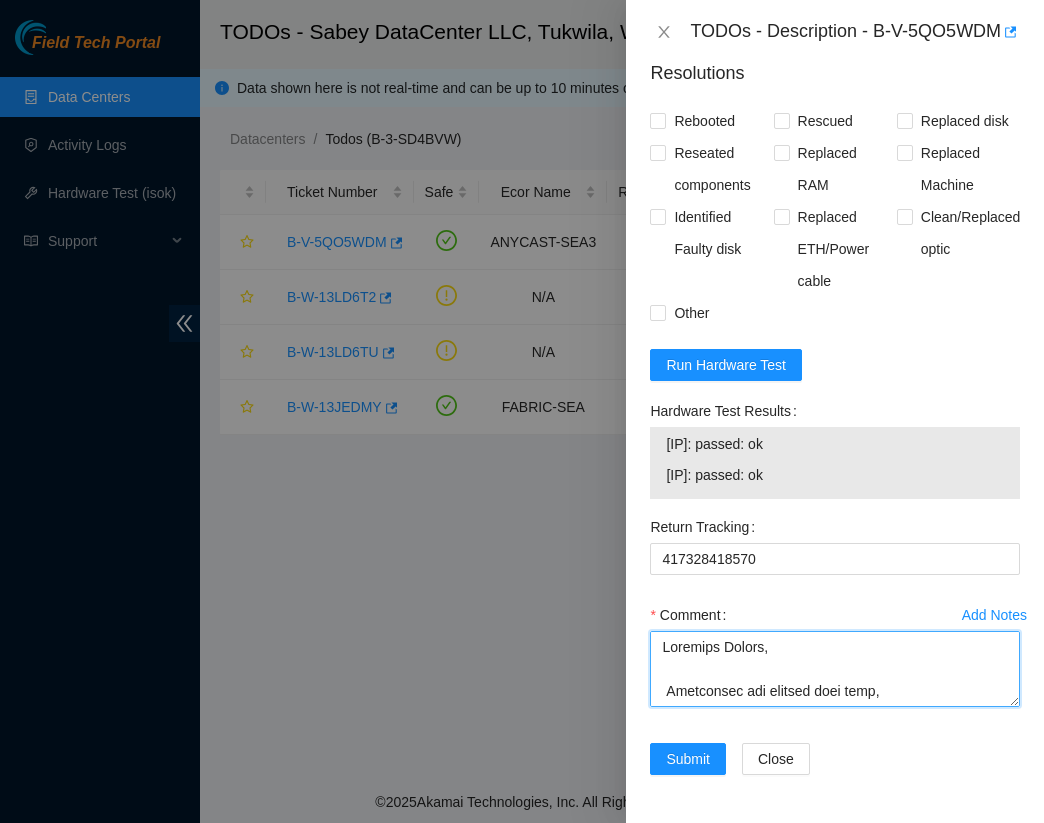 scroll, scrollTop: 1402, scrollLeft: 0, axis: vertical 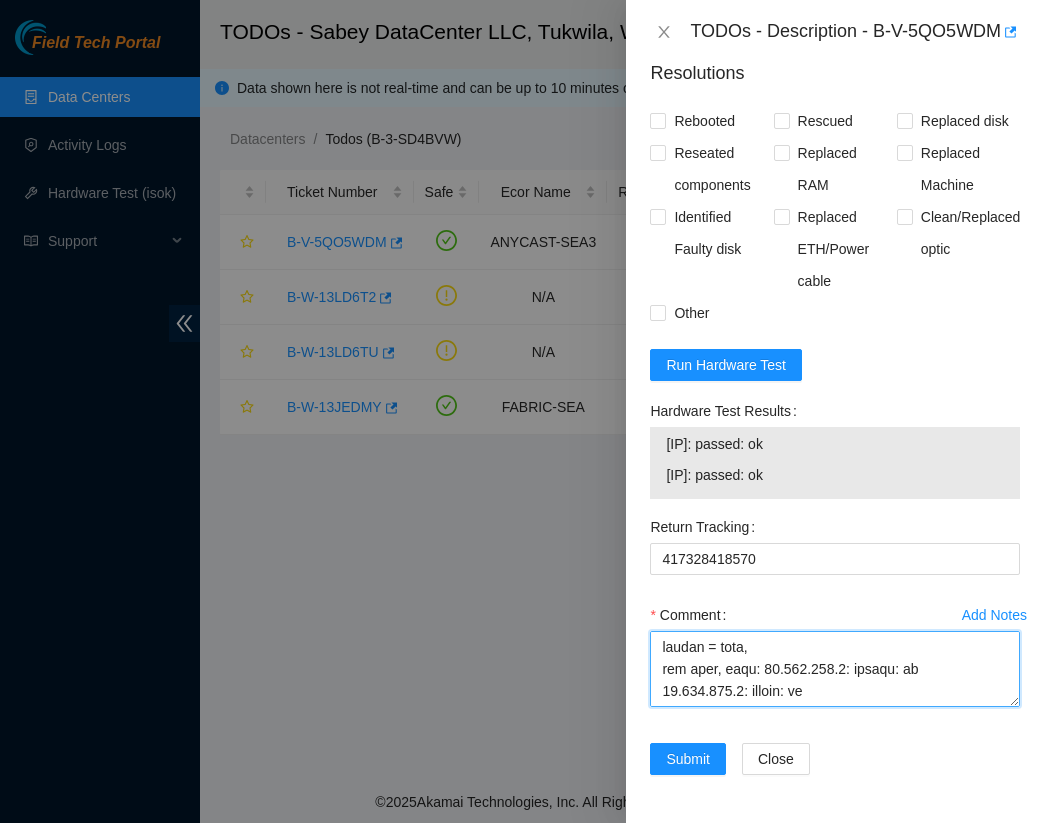click on "Comment" at bounding box center (835, 669) 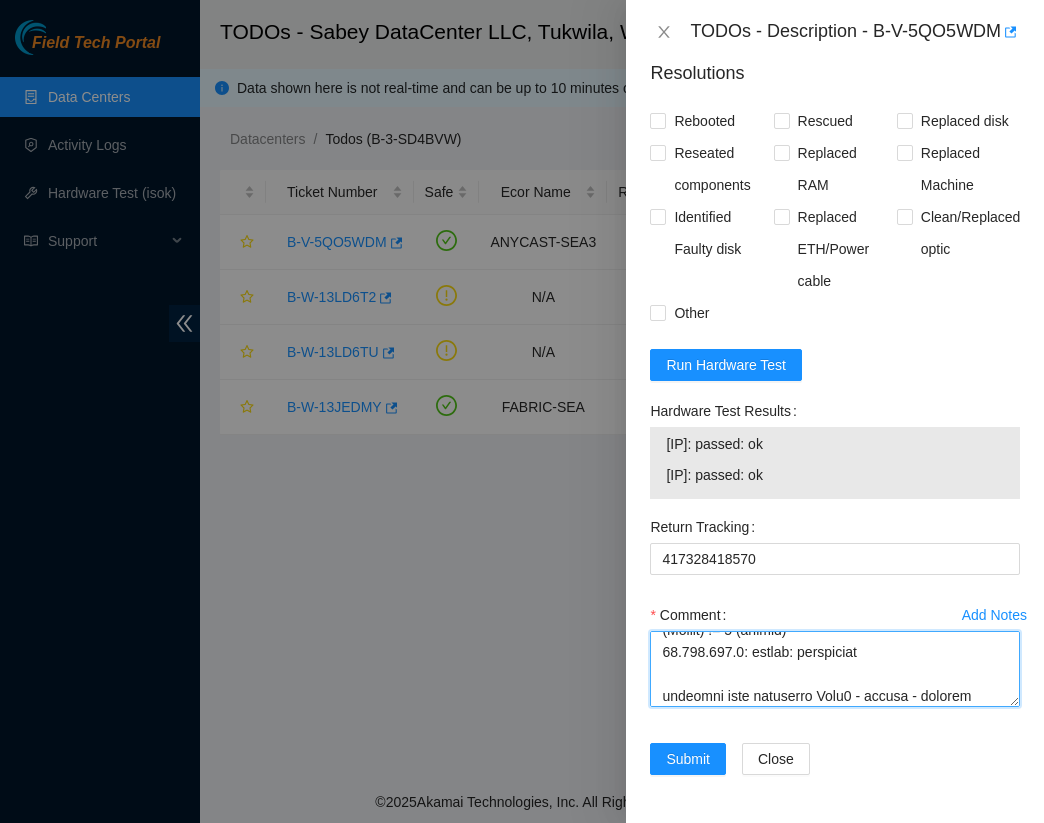 scroll, scrollTop: 1302, scrollLeft: 0, axis: vertical 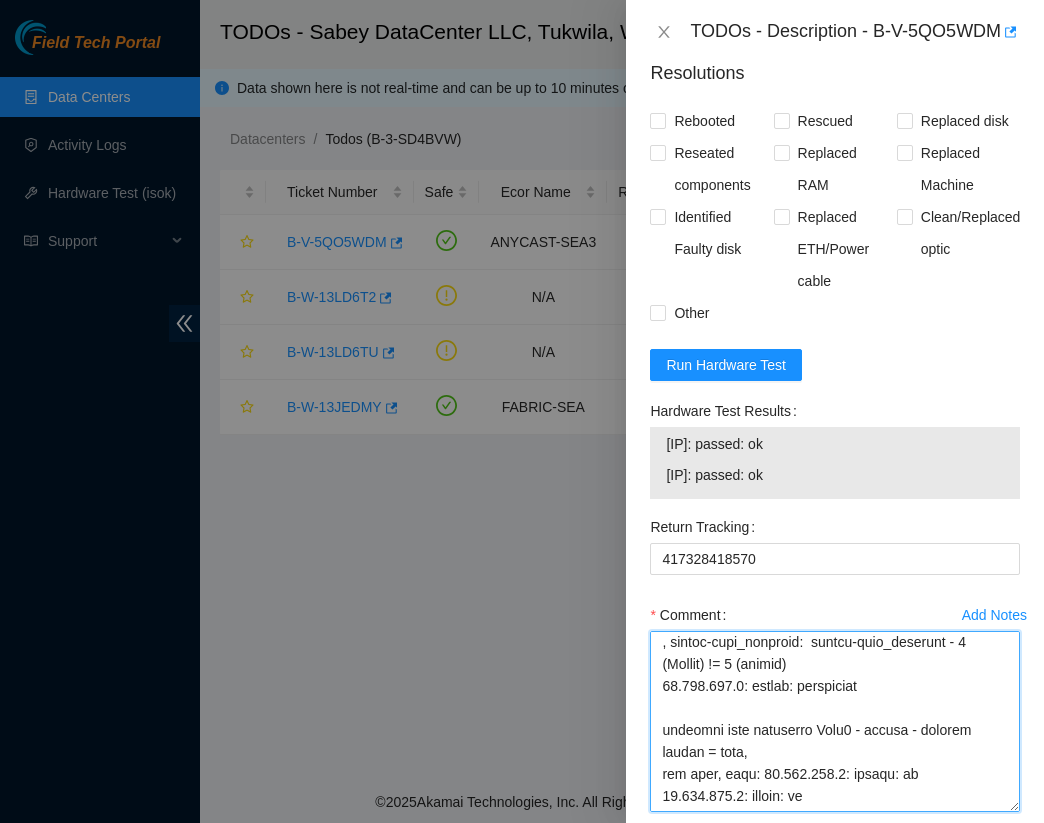 drag, startPoint x: 1003, startPoint y: 721, endPoint x: 959, endPoint y: 827, distance: 114.76933 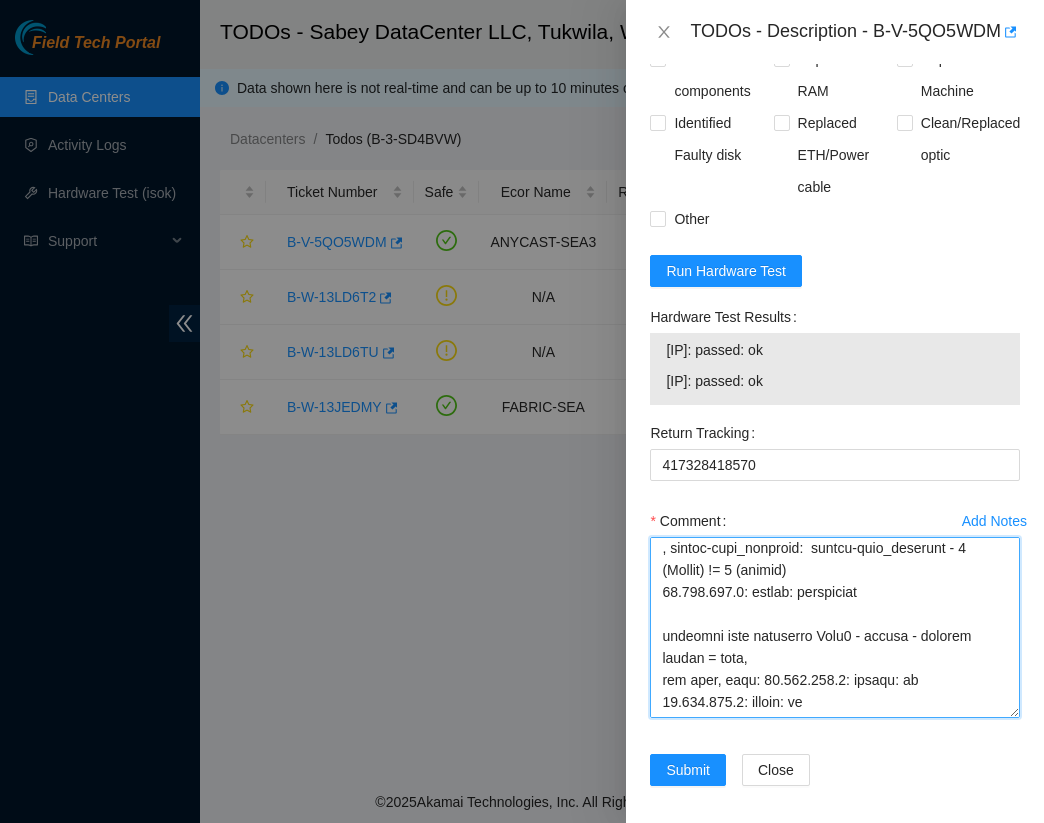 scroll, scrollTop: 2160, scrollLeft: 0, axis: vertical 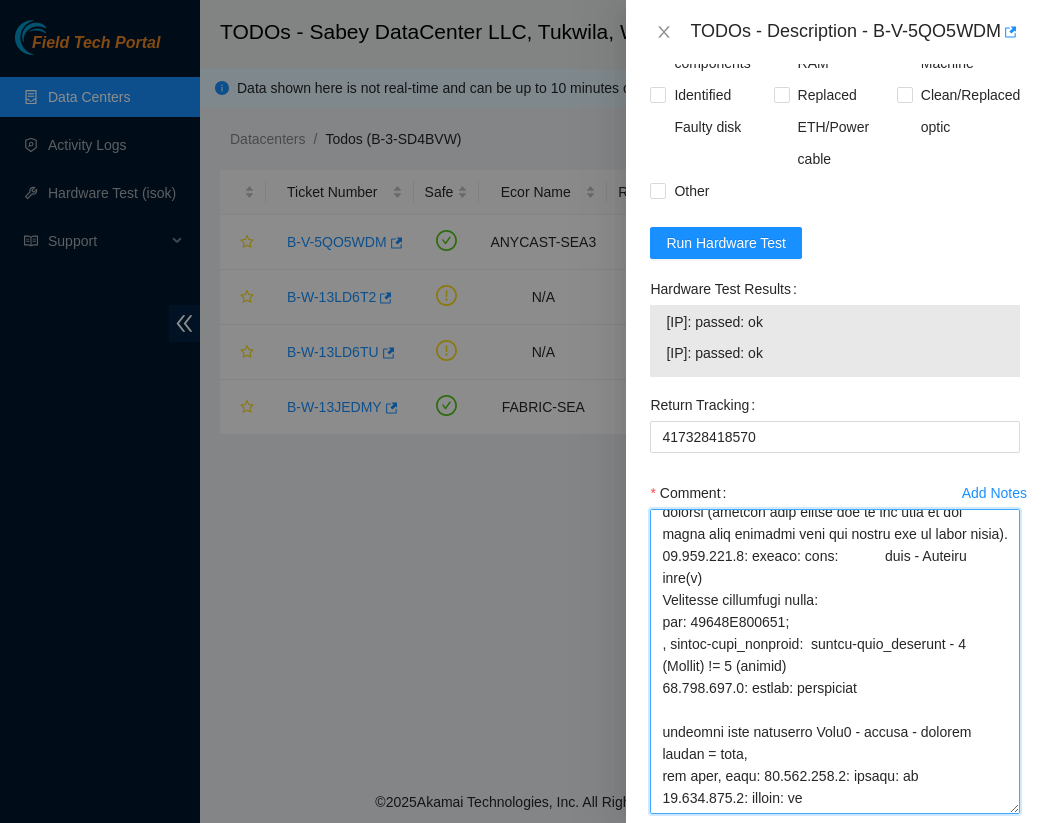 drag, startPoint x: 997, startPoint y: 703, endPoint x: 1010, endPoint y: 827, distance: 124.67959 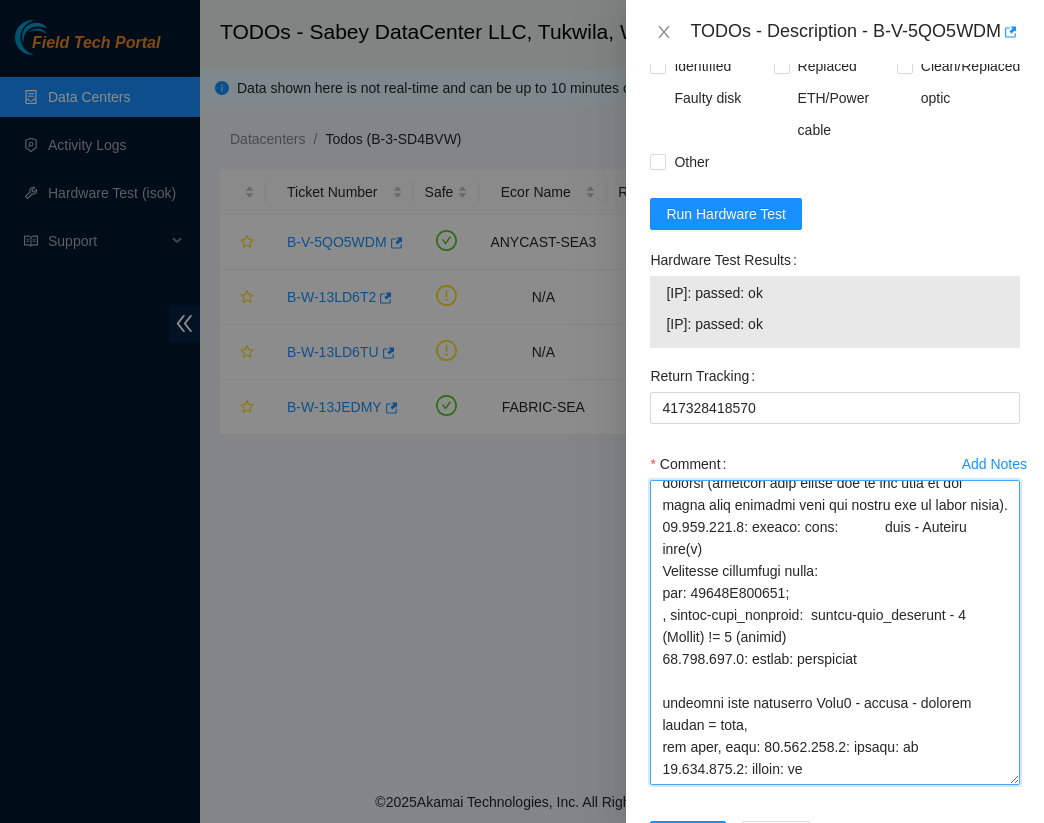 scroll, scrollTop: 2284, scrollLeft: 0, axis: vertical 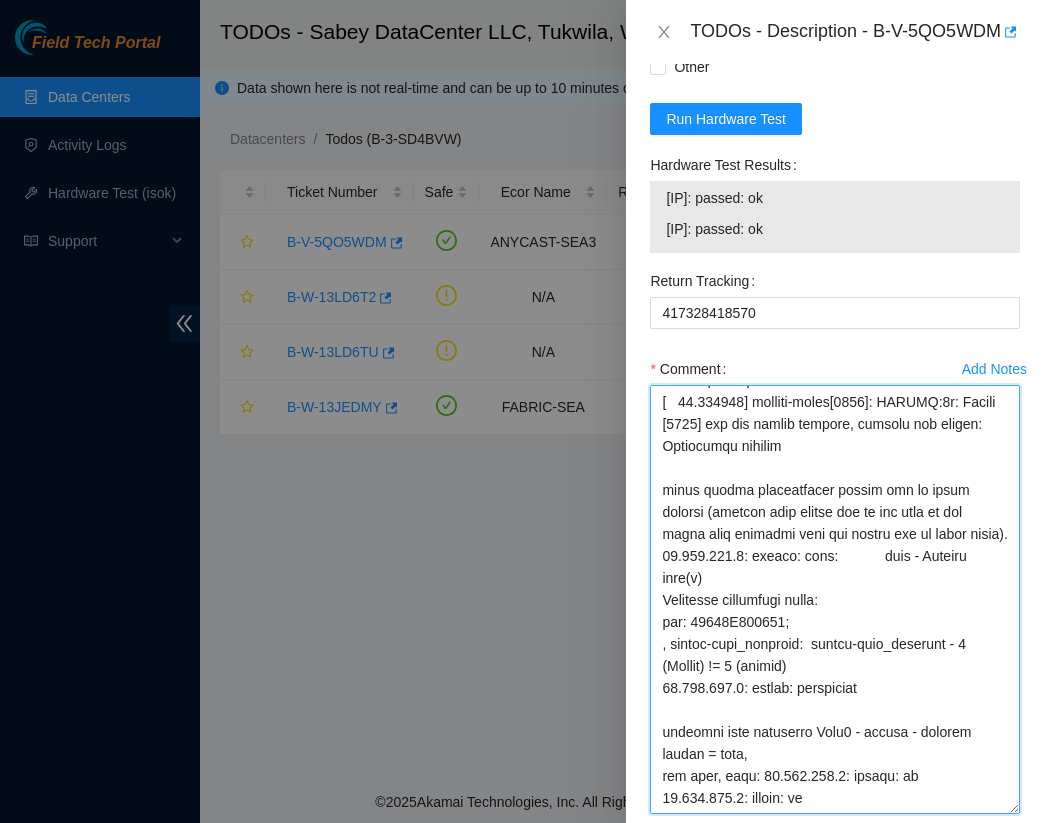 drag, startPoint x: 995, startPoint y: 702, endPoint x: 1019, endPoint y: 801, distance: 101.86756 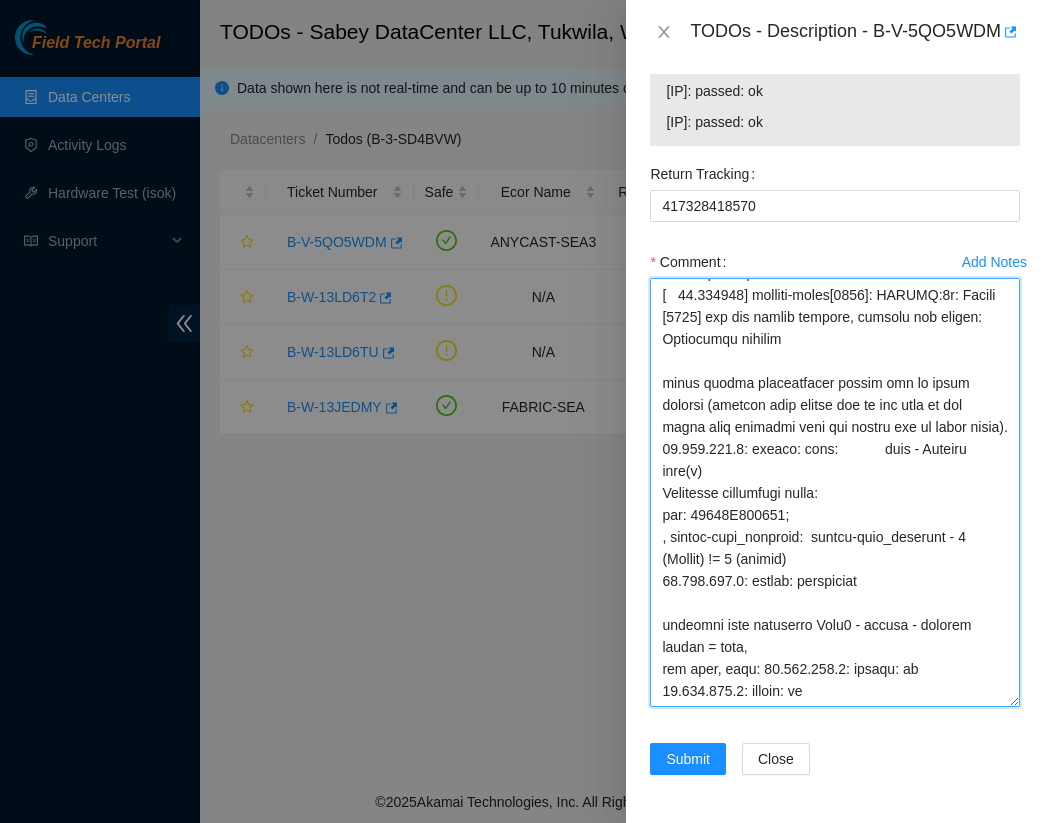 scroll, scrollTop: 2408, scrollLeft: 0, axis: vertical 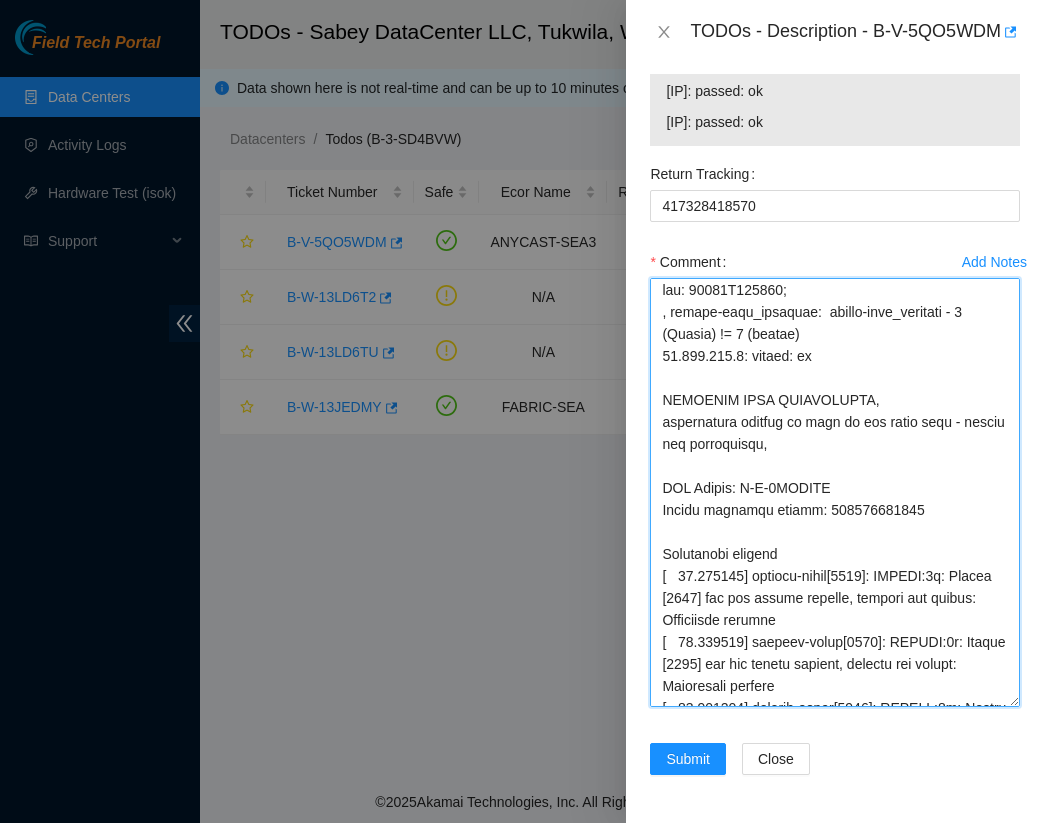 drag, startPoint x: 658, startPoint y: 483, endPoint x: 912, endPoint y: 512, distance: 255.65015 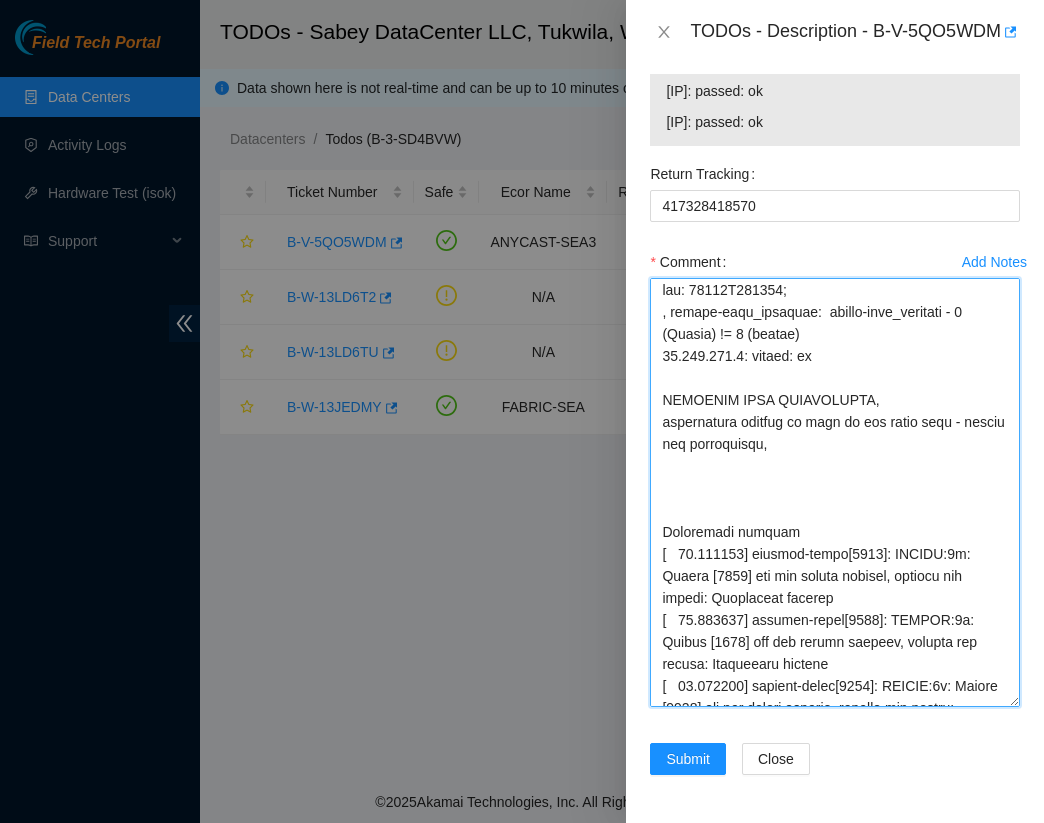 click on "Comment" at bounding box center [835, 492] 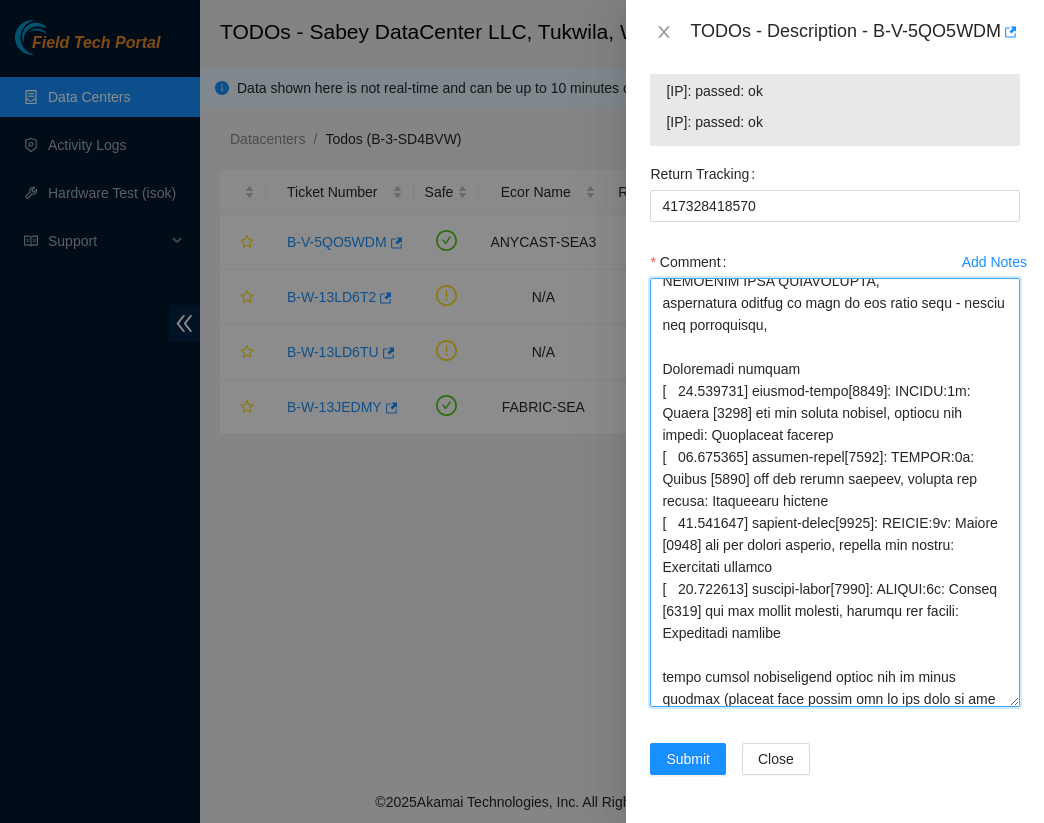 scroll, scrollTop: 988, scrollLeft: 0, axis: vertical 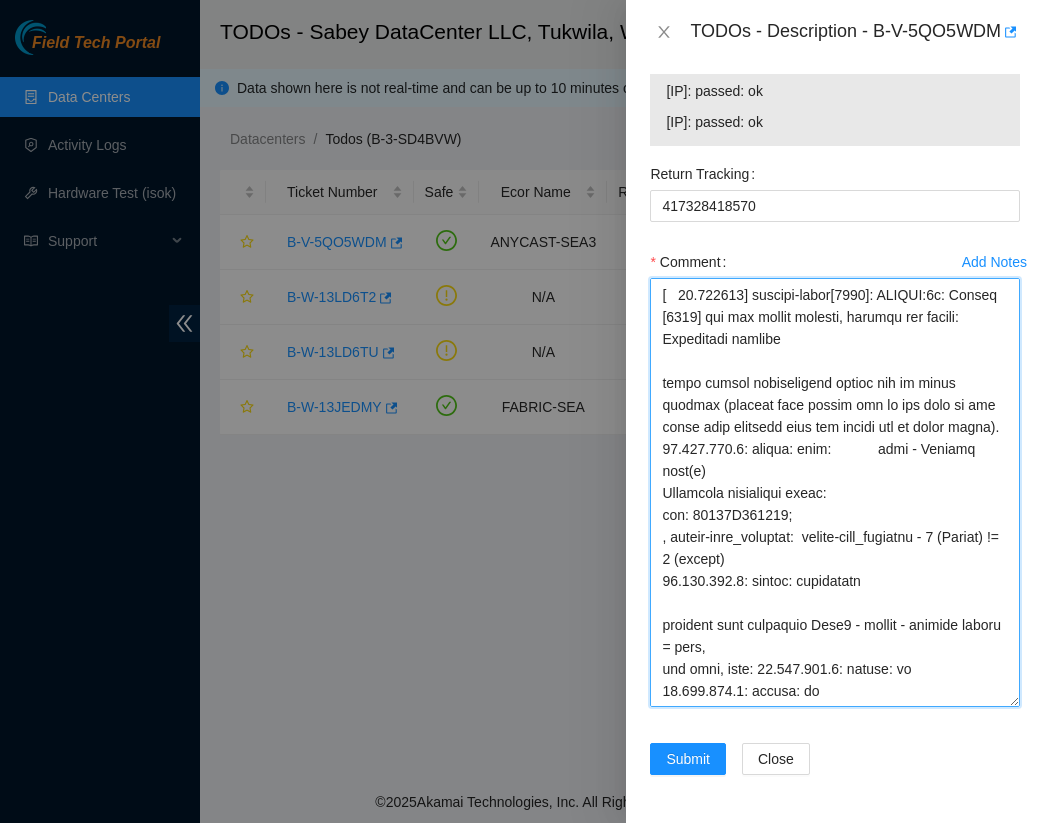 click on "Comment" at bounding box center [835, 492] 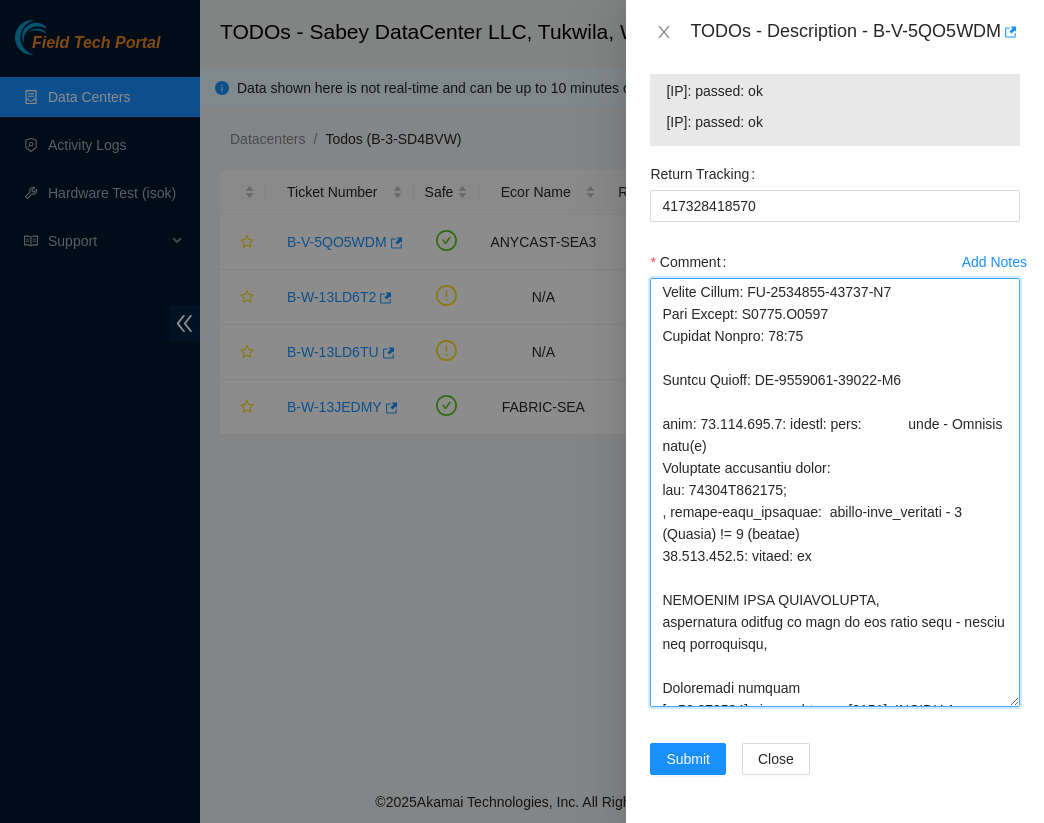 scroll, scrollTop: 0, scrollLeft: 0, axis: both 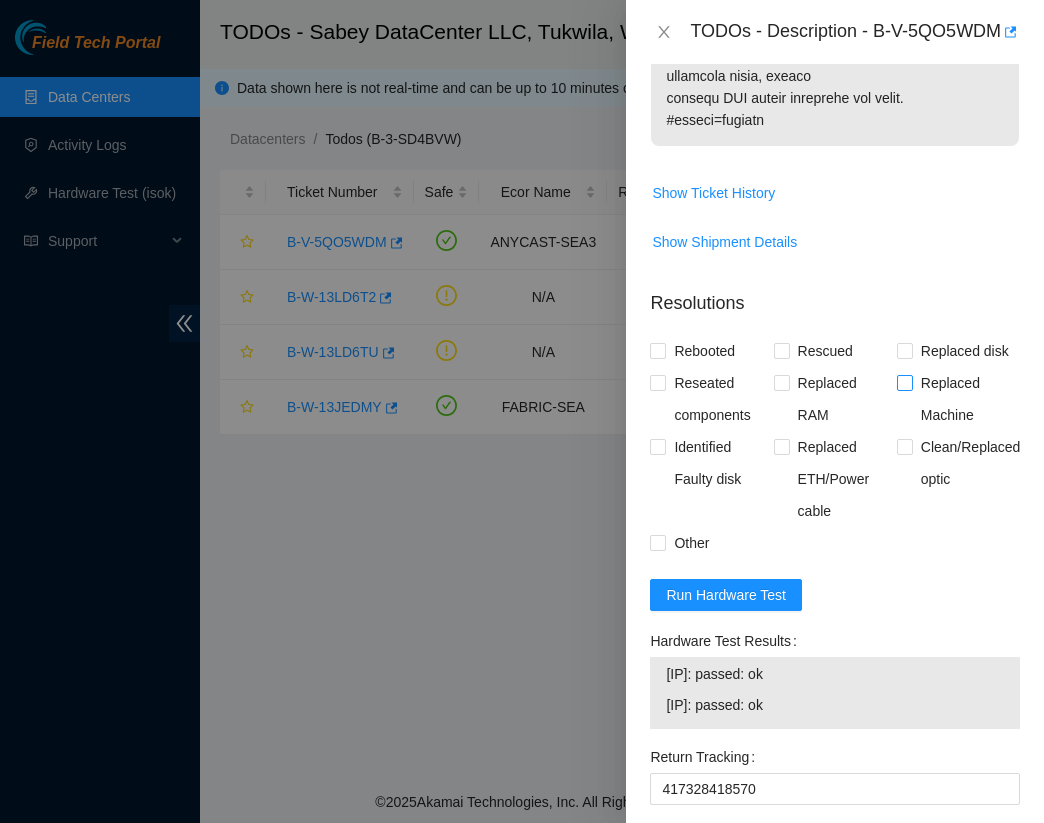 type on "Replaced Server,
Configured and checked with isok,
Node0:
IP Address: [IP_ADDRESS]
Netmask: 255.255.255.192
Gateway: [IP_ADDRESS]
Serial Number: CT-4210929-00118-N0
Rack Number: S4203.R0105
Machine Number: 01:00
Node1:
IP Address: [IP_ADDRESS]
Netmask: 255.255.255.192
Gateway: [IP_ADDRESS]
Serial Number: CT-4210929-00118-N1
Rack Number: S4203.R0105
Machine Number: 01:01
Serial Number: CT-4210929-00118-N0
isok: [IP_ADDRESS]: failed: disk: disk - Missing disk(s)
Currently responding disks:
sda: 21202F950470;
, siebel-disk_quantity: siebel-disk_quantity - 2 (Siebel) != 1 (server)
[IP_ADDRESS]: passed: ok
CHECKING DISK CONNECTIONS,
manipulated cabling so that it can reach disk - reboot and reconfigure,
Connection refused
[ 14.597036] systemd-udevd[1390]: LNXCPU:8e: Worker [1414] did not accept message, killing the worker: Connection refused
[ 14.609189] systemd-udevd[1390]: LNXCPU:8e: Worker [1410] did not accept message, killing the worker: Connection refused
[ 14.621342] systemd-u..." 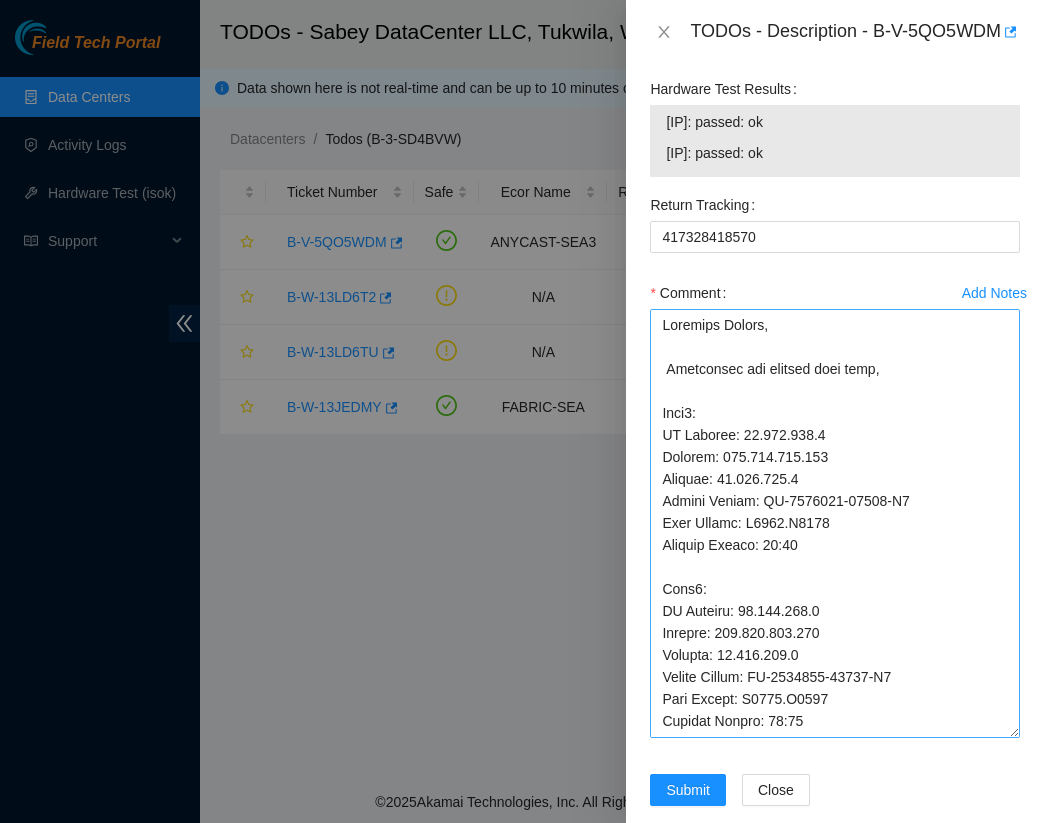 scroll, scrollTop: 2408, scrollLeft: 0, axis: vertical 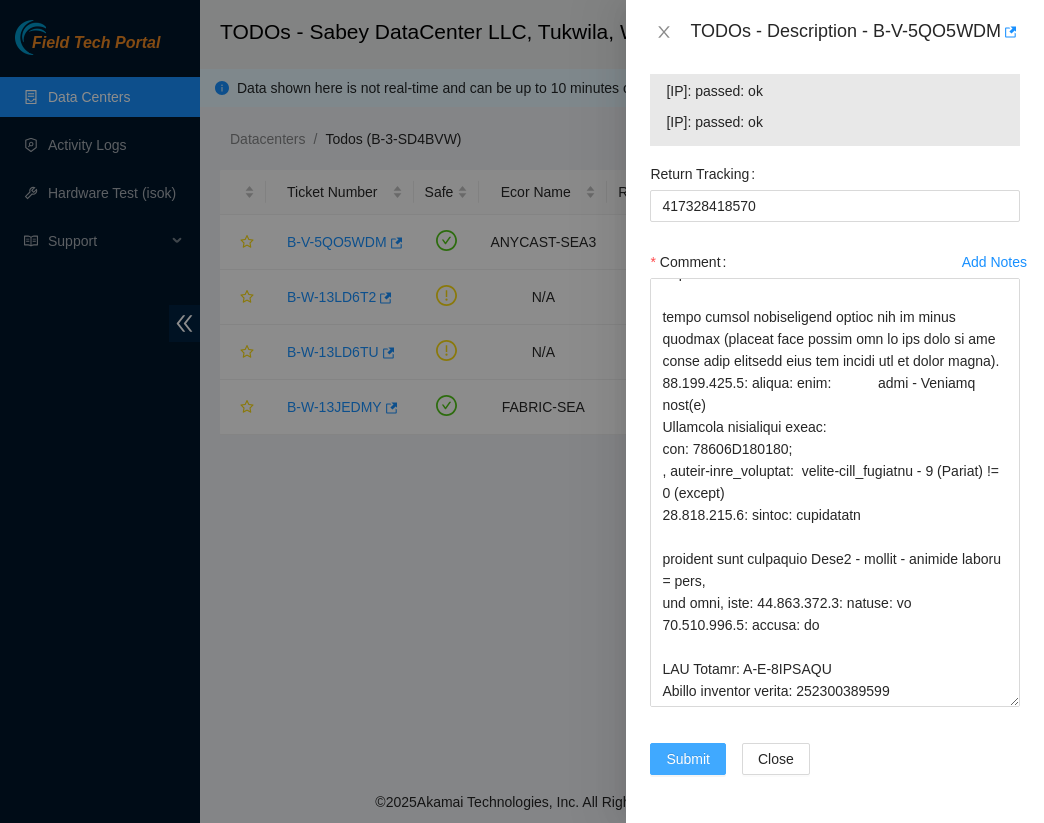 click on "Submit" at bounding box center [688, 759] 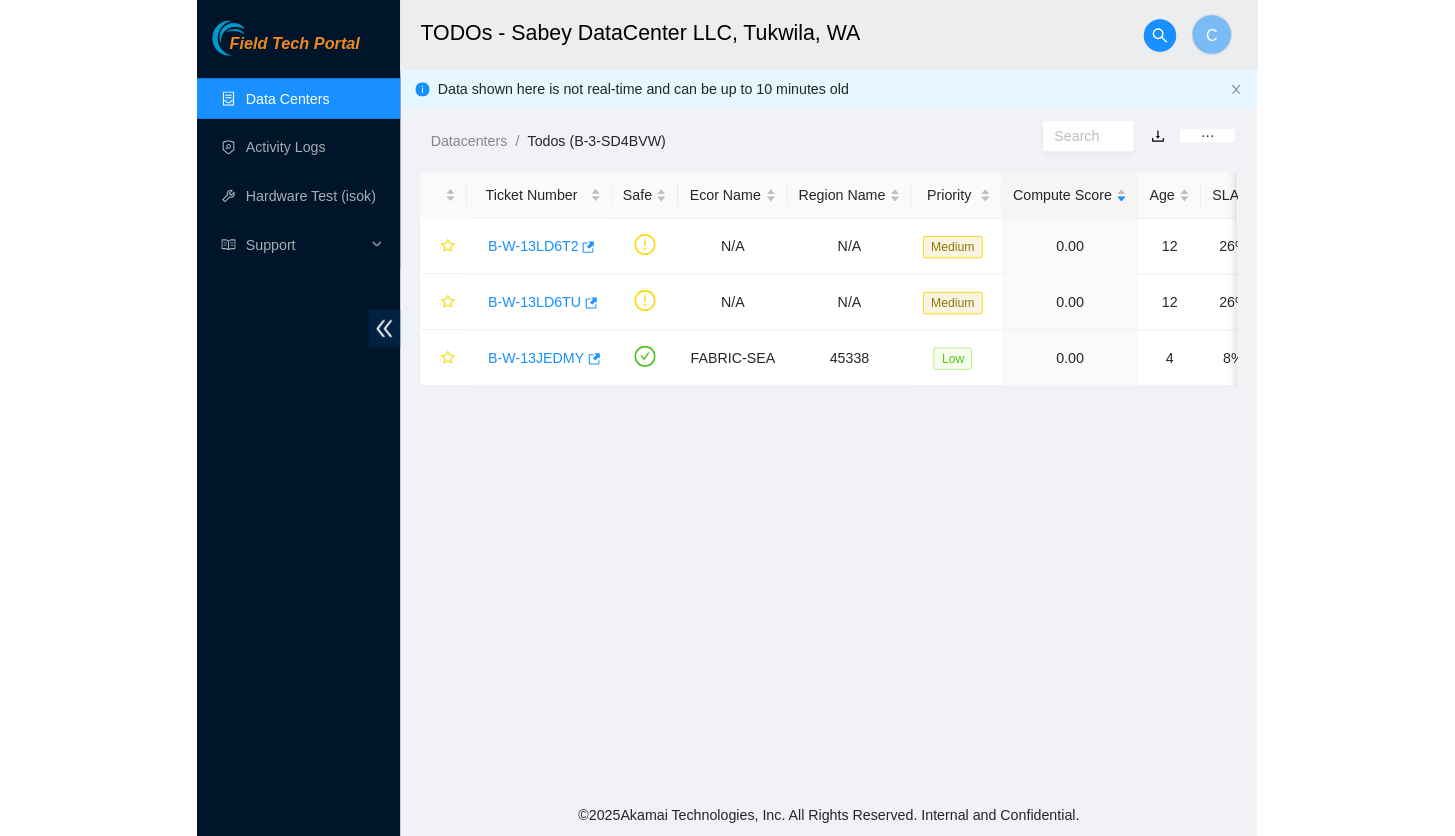 scroll, scrollTop: 480, scrollLeft: 0, axis: vertical 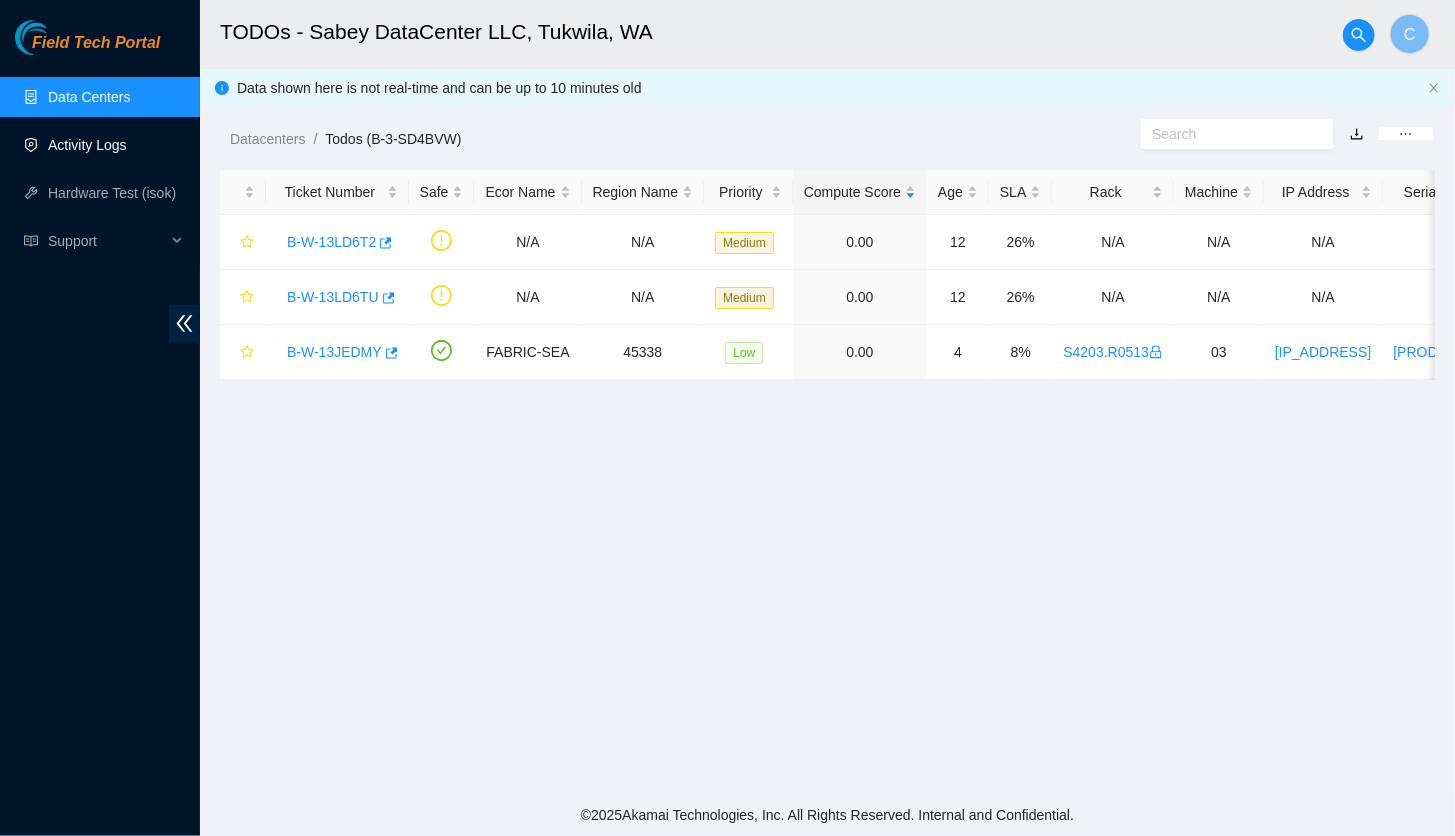 click on "Activity Logs" at bounding box center [87, 145] 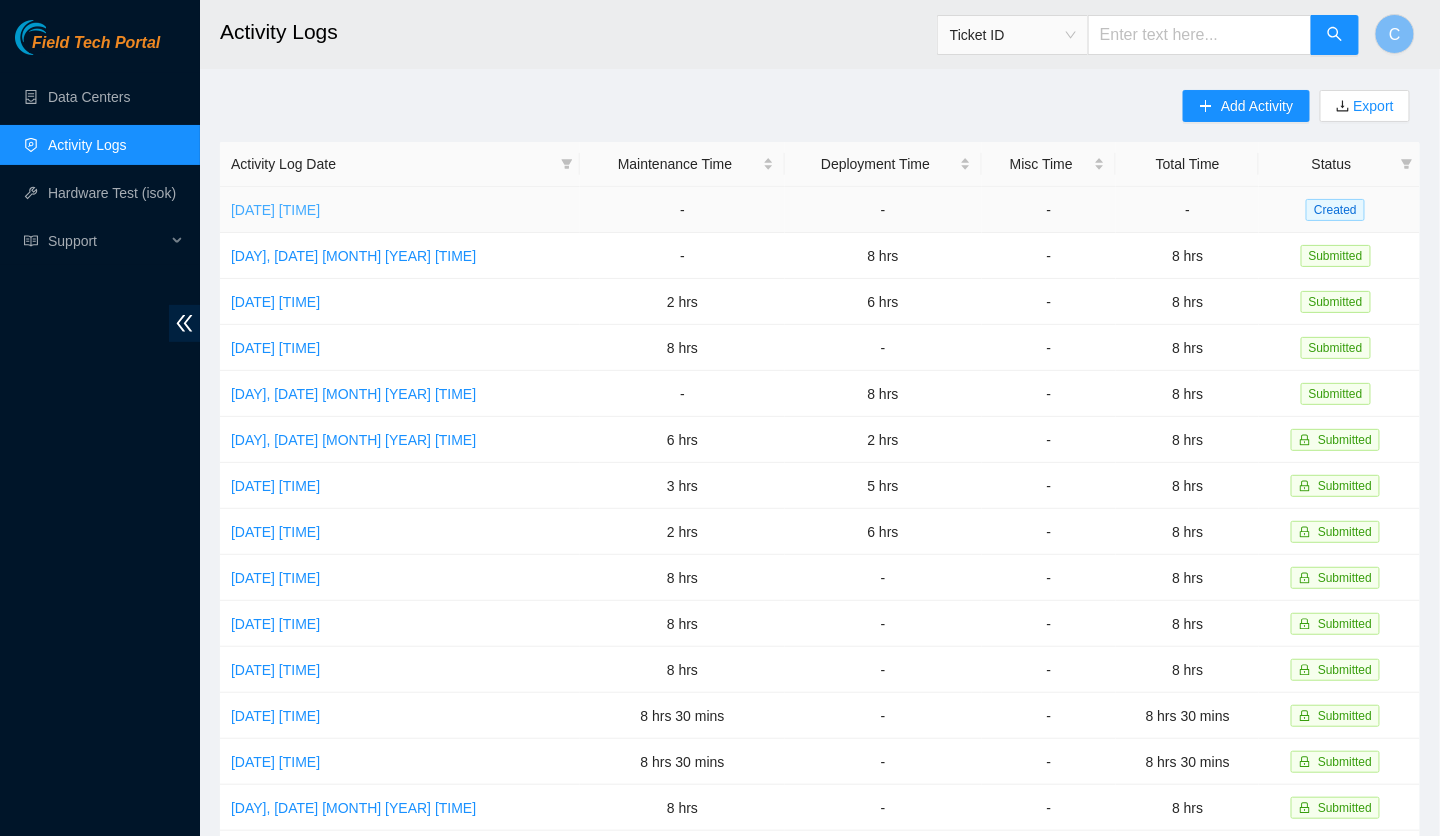 click on "[DATE] [TIME]" at bounding box center (275, 210) 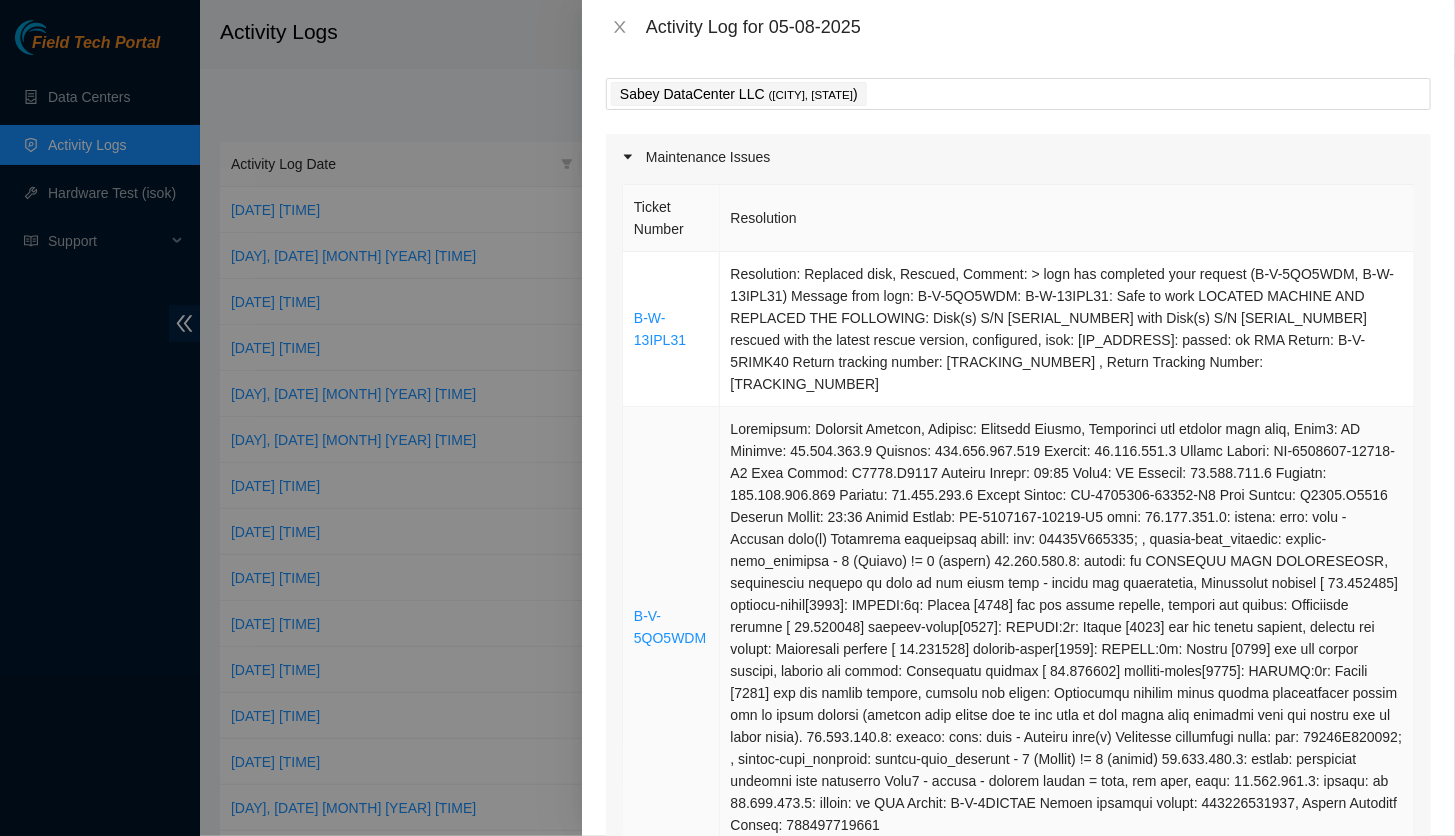 scroll, scrollTop: 400, scrollLeft: 0, axis: vertical 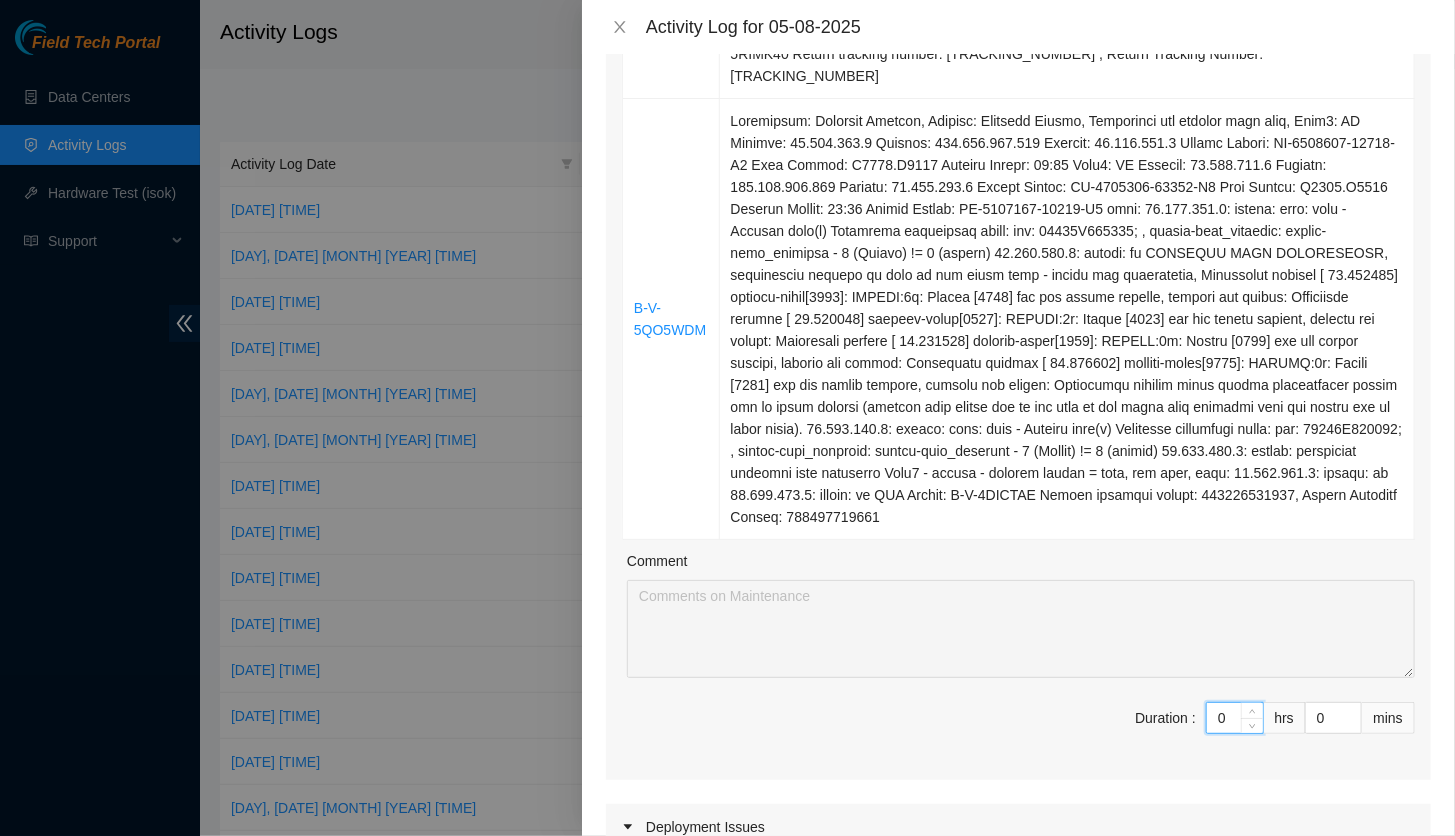 drag, startPoint x: 1220, startPoint y: 693, endPoint x: 1183, endPoint y: 688, distance: 37.336308 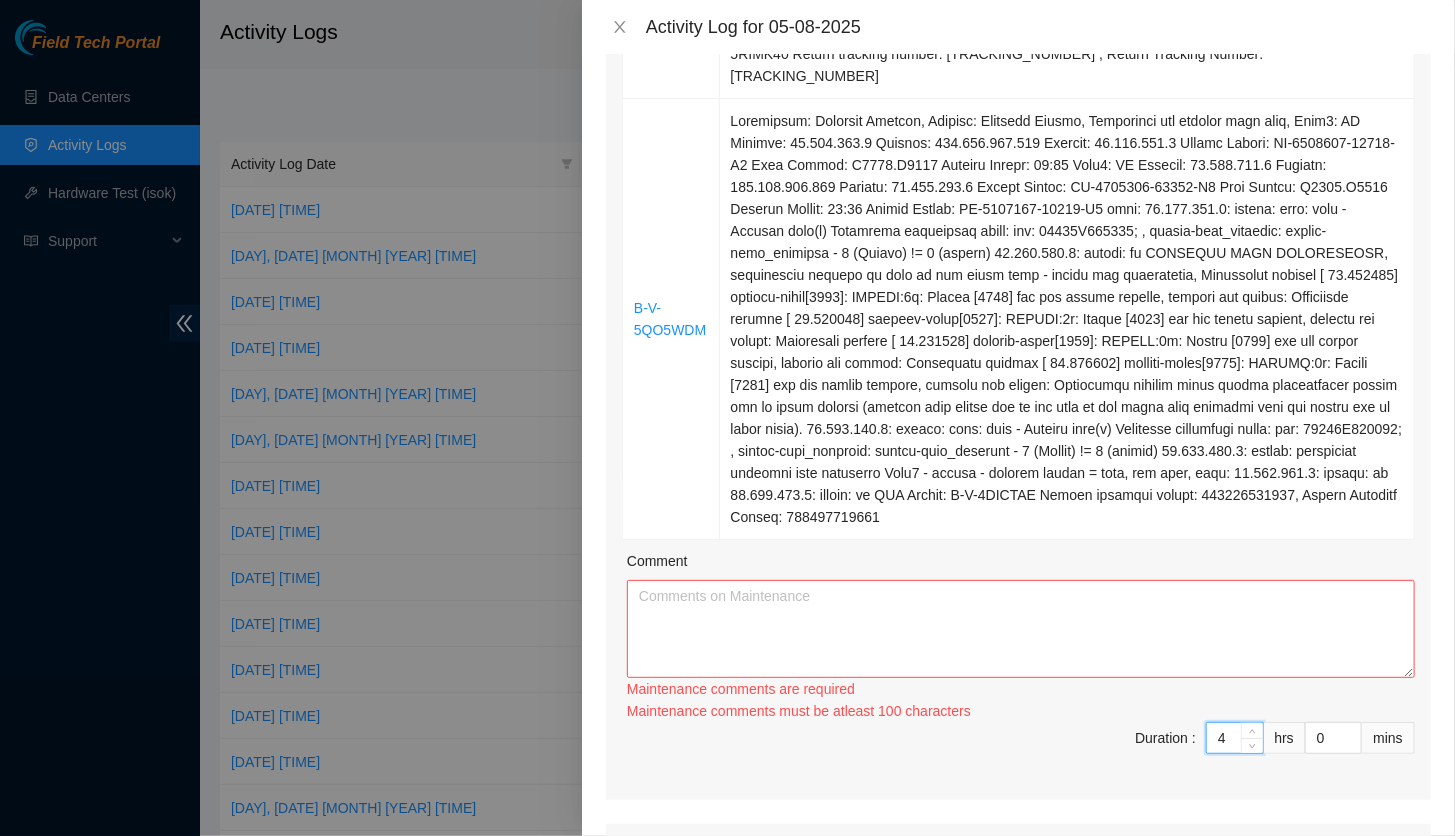 type on "4" 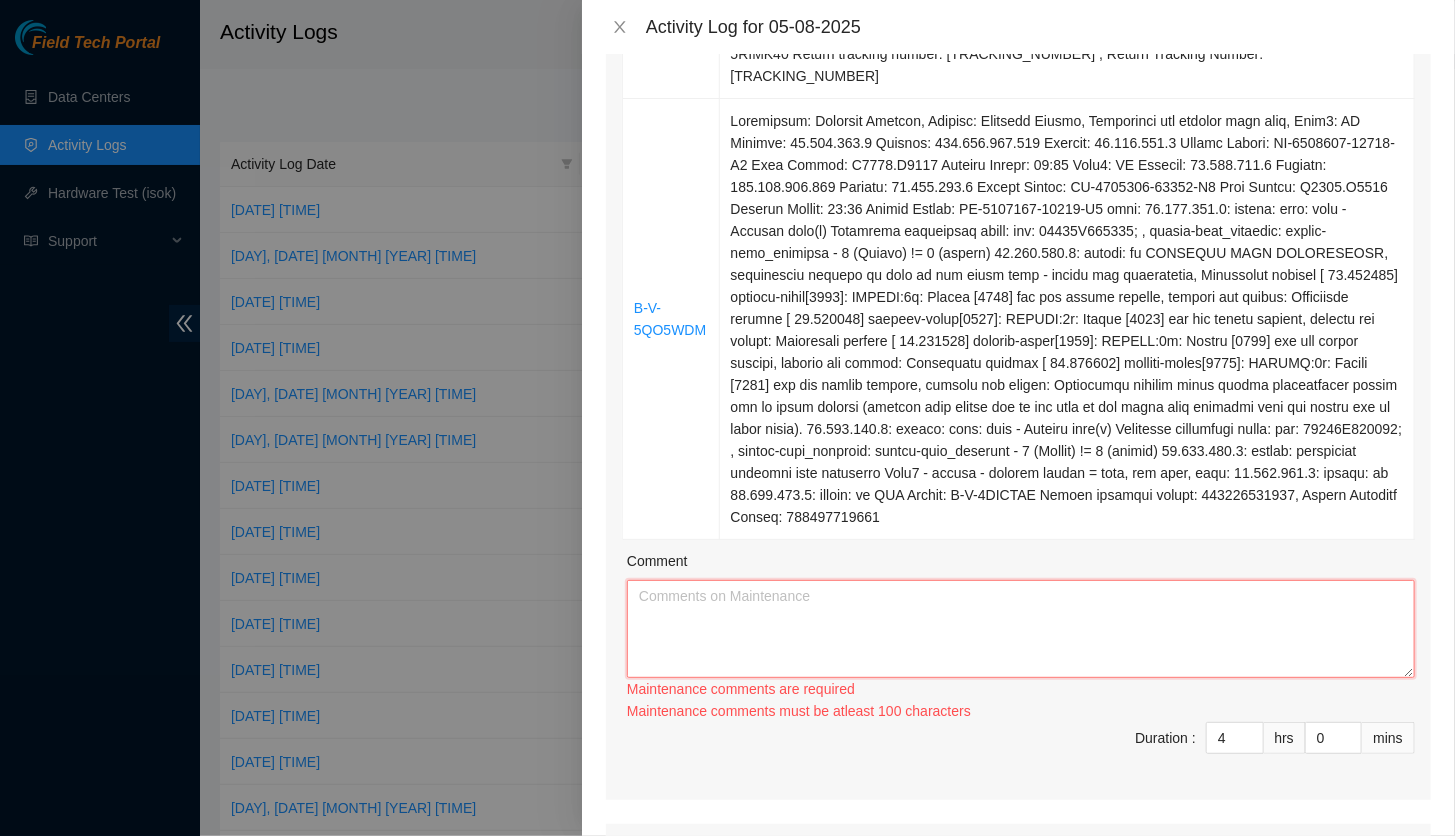 click on "Comment" at bounding box center (1021, 629) 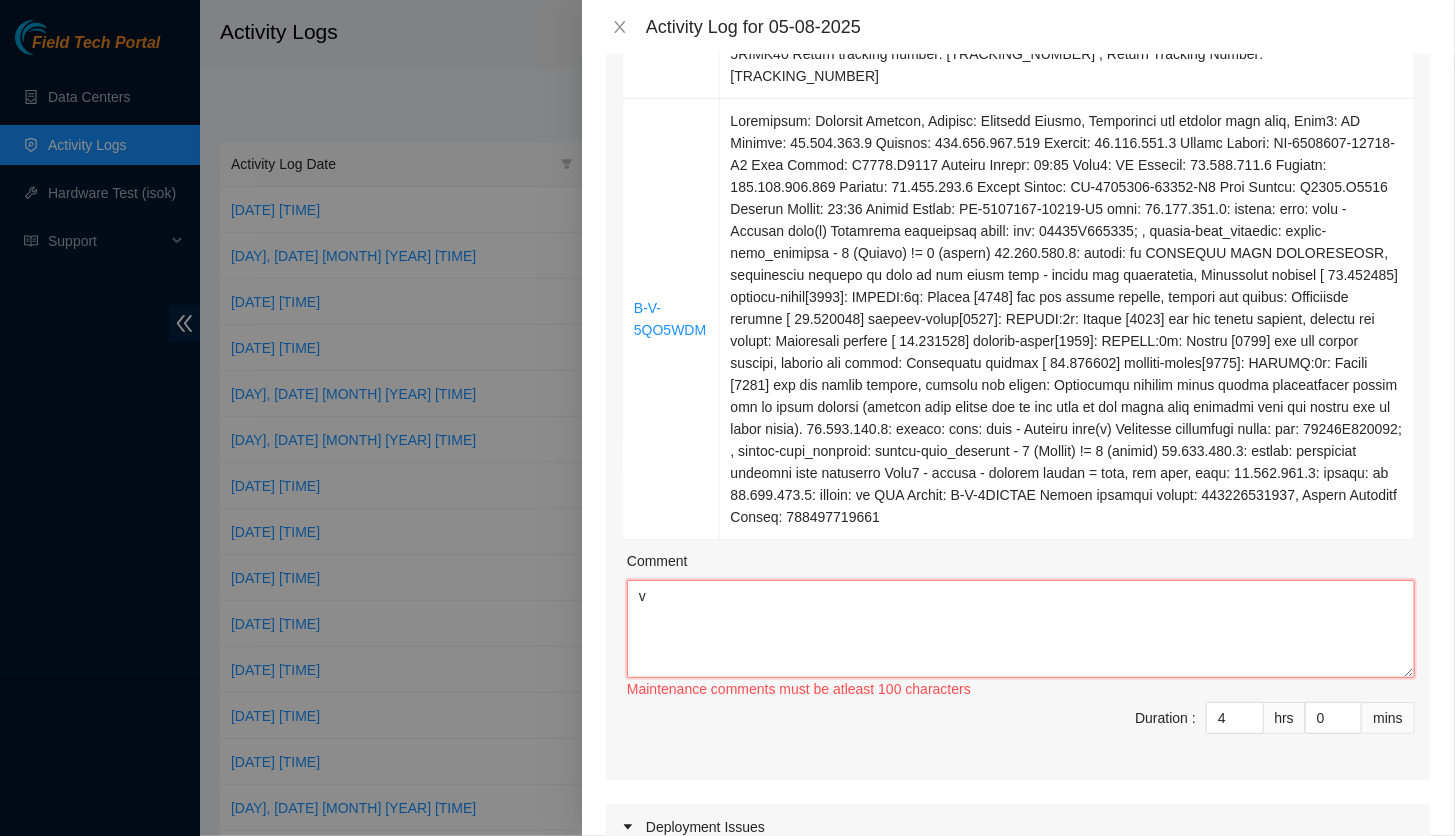 drag, startPoint x: 658, startPoint y: 583, endPoint x: 583, endPoint y: 578, distance: 75.16648 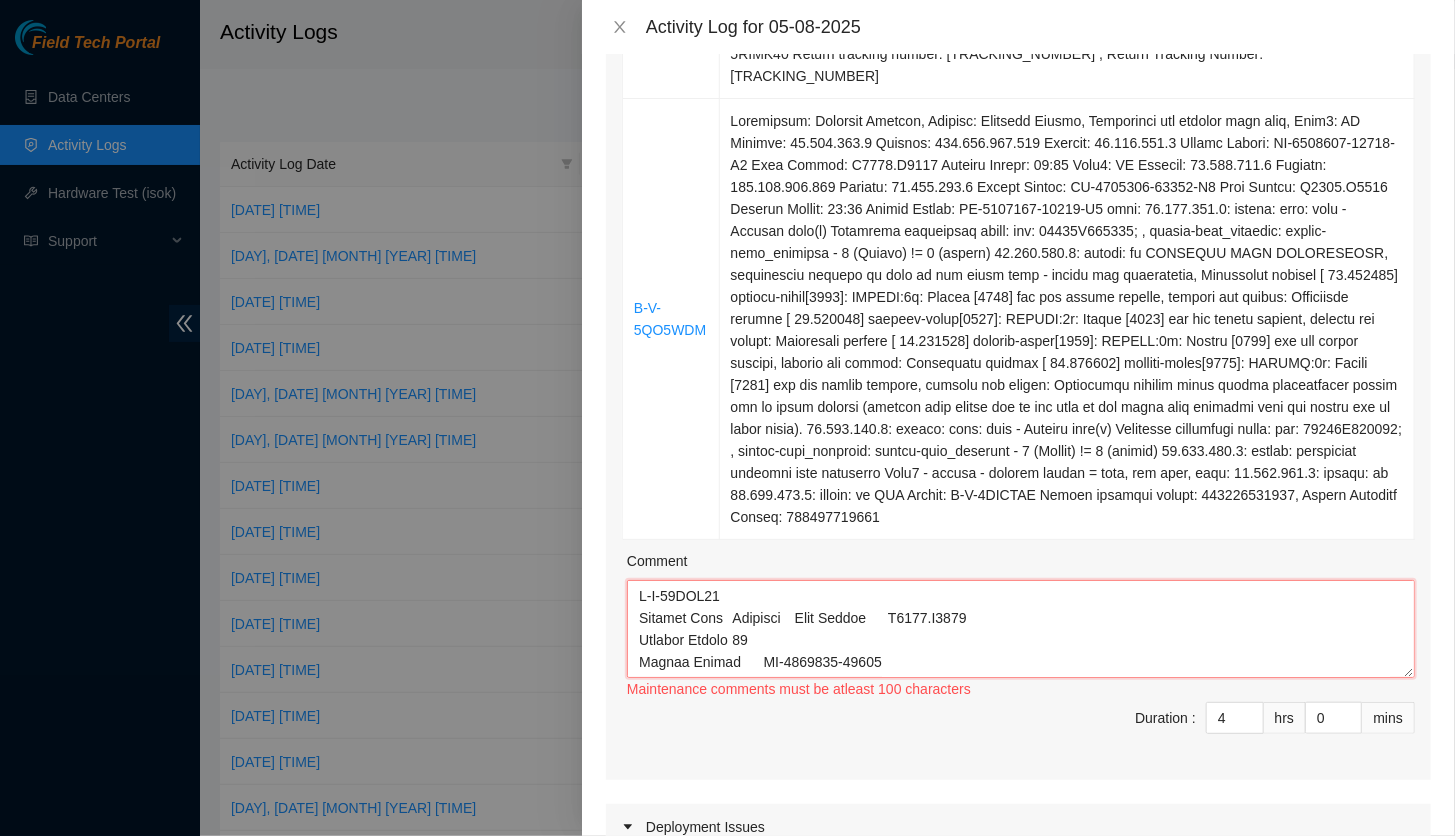 scroll, scrollTop: 3976, scrollLeft: 0, axis: vertical 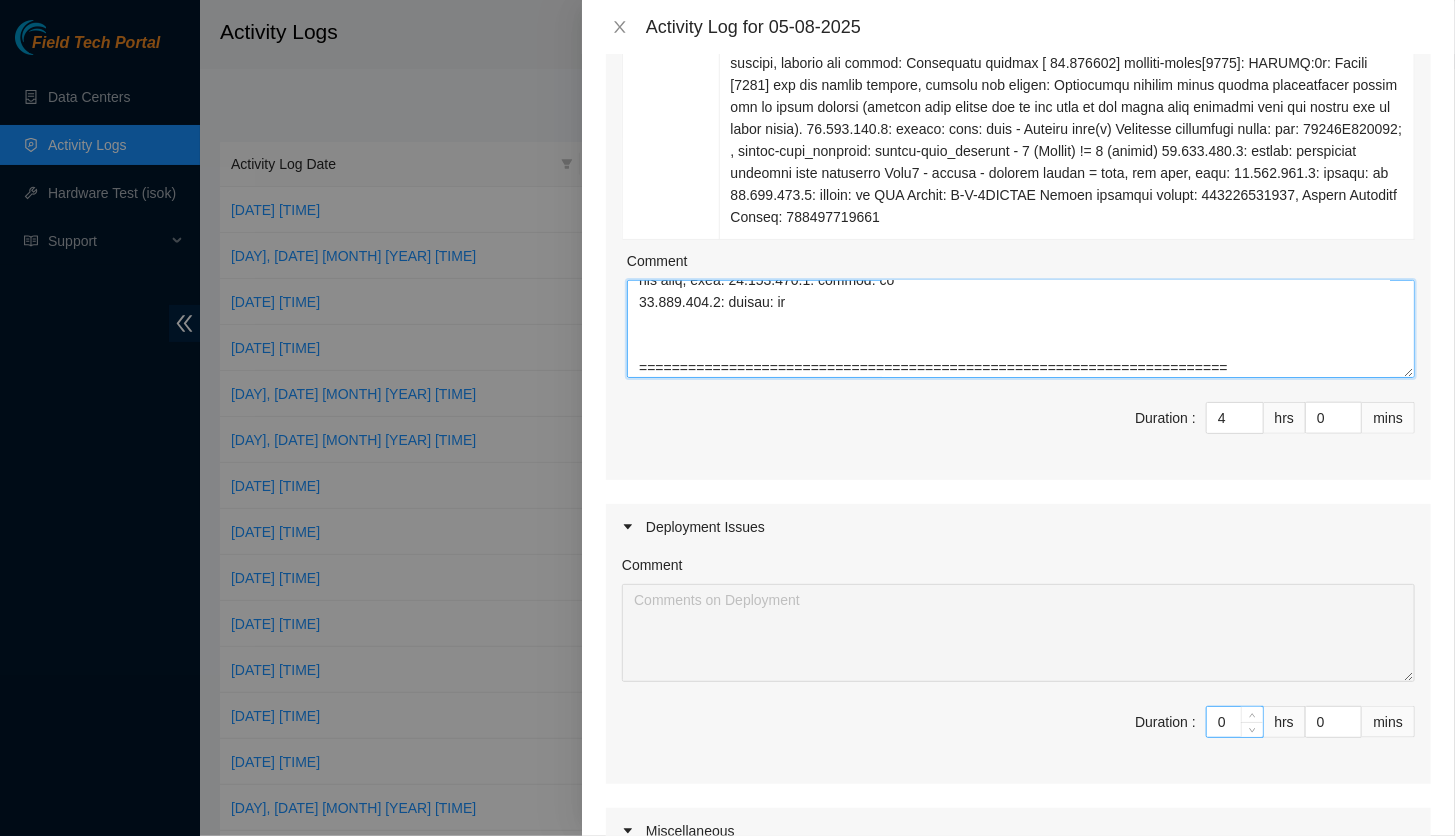 type on "B-W-13IPL31
Problem Type Hardware Rack Number S4203.R0104
Machine Number 34
Serial Number CT-4170310-00923
Product Type Ciara 1x6-X7 SSD-E Server {Foxconn} {Rev B}
IP Address: [IP_ADDRESS]
NetMask: 255.255.255.192
Gateway: [IP_ADDRESS]
Network: Volta
1. Contact the Akamai NOCC via Webex Teams or phone +1 617 444 3007,
give them the ticket number and verify that it is ok to proceed.
2. Replace Disk(s) A0183AB5
3. Please rescue with the latest rescue version.
The latest version of the Akamai Rescue Image (23.0.3) can be found at
- http://netpartner.akamai.com/rescue/latest.iso
4. Check with isok.
5. Update new Disk serial number in the resolution.
6. Return the defective equipment via RMA B-V-5RIMK40
Service Order: B-V-5RIMK3R
Tracking Numbers: [TRACKING_NUMBER]
AutoPOD:
2025-08-05 03:02 GMT:
--------
Carrier: FedEx
Tracking Number: [TRACKING_NUMBER]
Status: Delivered
Shipping Date: 2025-07-28
Origin: ROCHESTER, NH, United States of America
Destination: Tukwila, WA, United States of America
Delivery Date: 2025-0..." 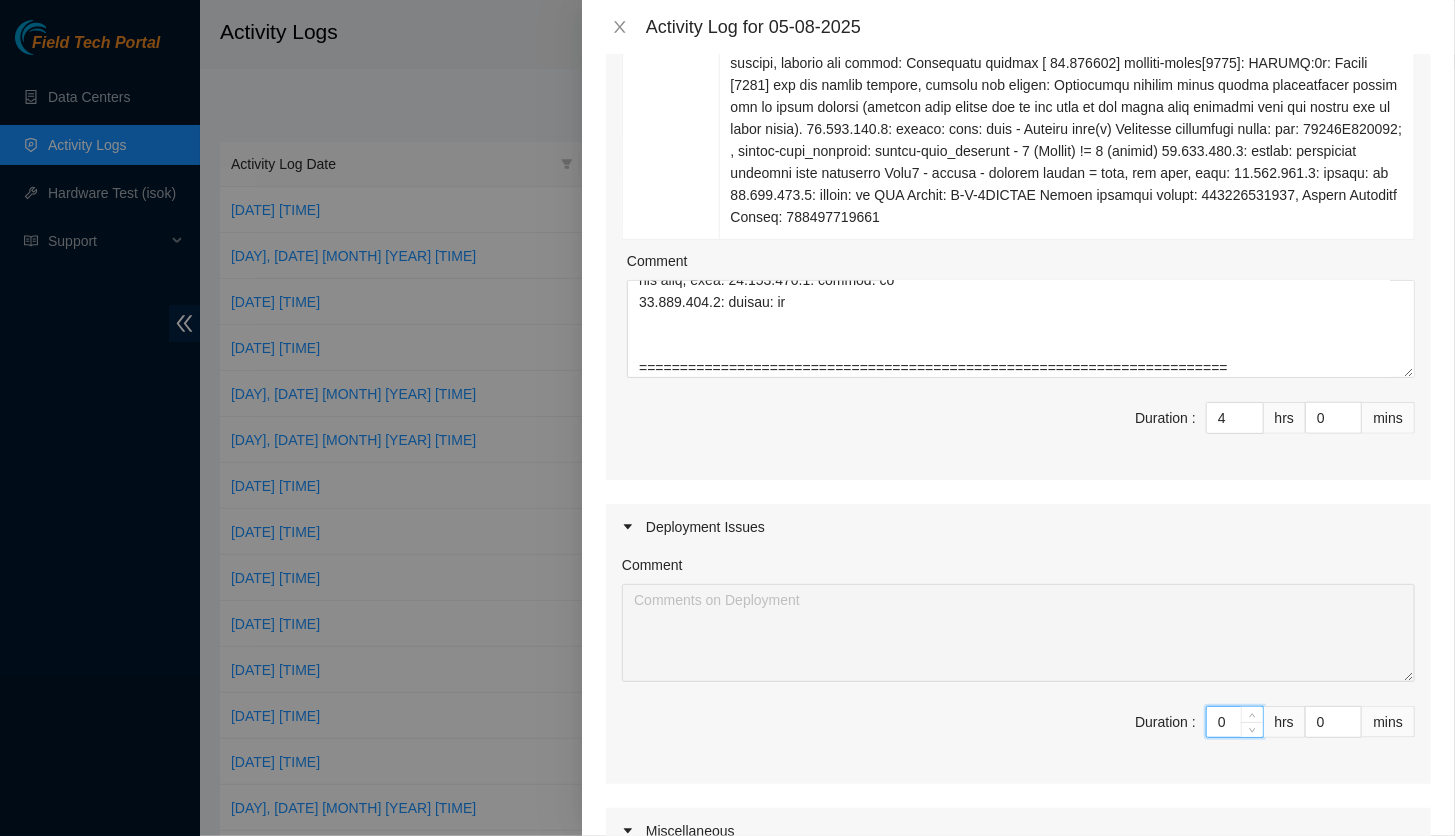 drag, startPoint x: 1213, startPoint y: 702, endPoint x: 1160, endPoint y: 700, distance: 53.037724 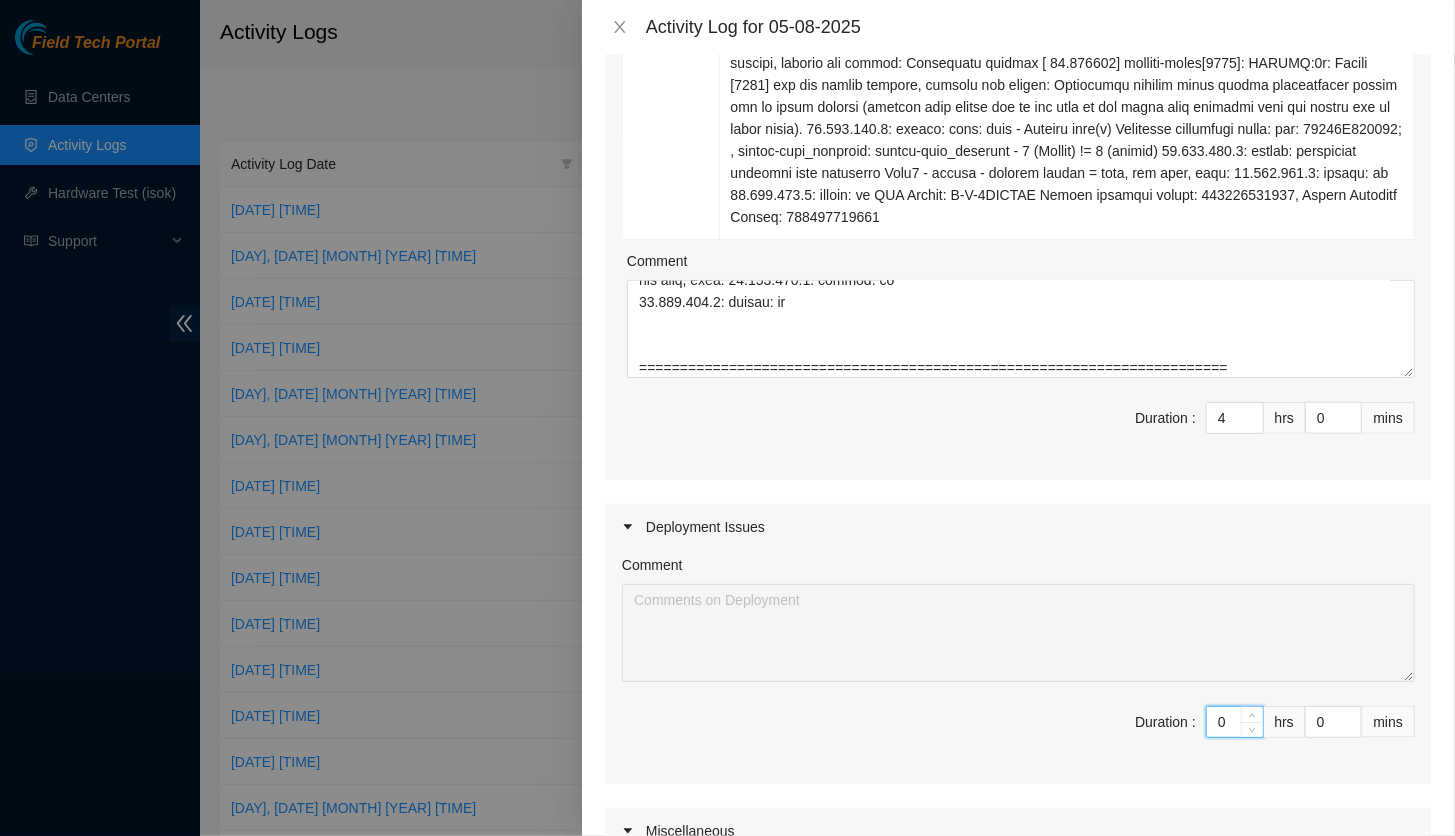 type on "2" 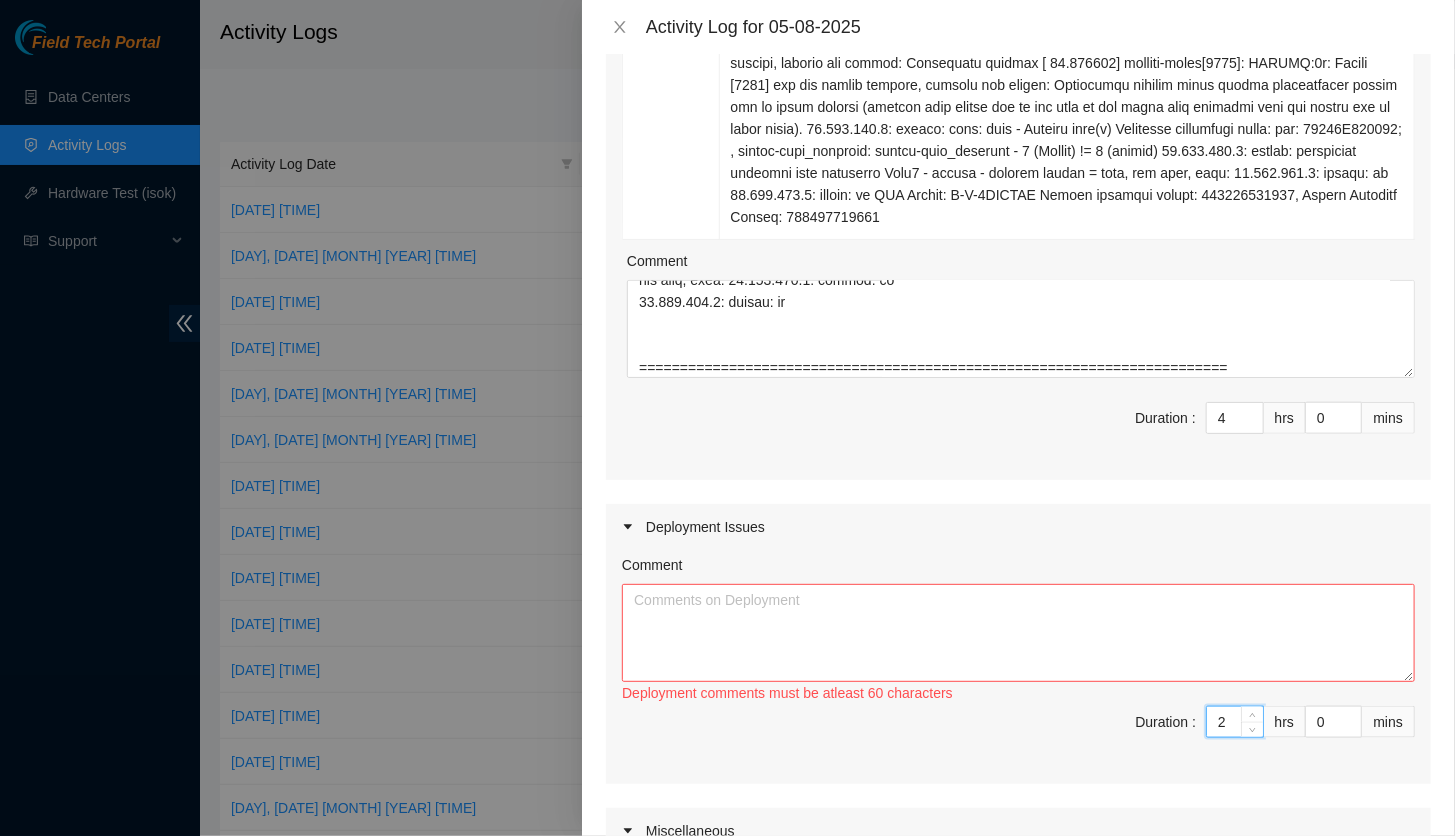 type on "2" 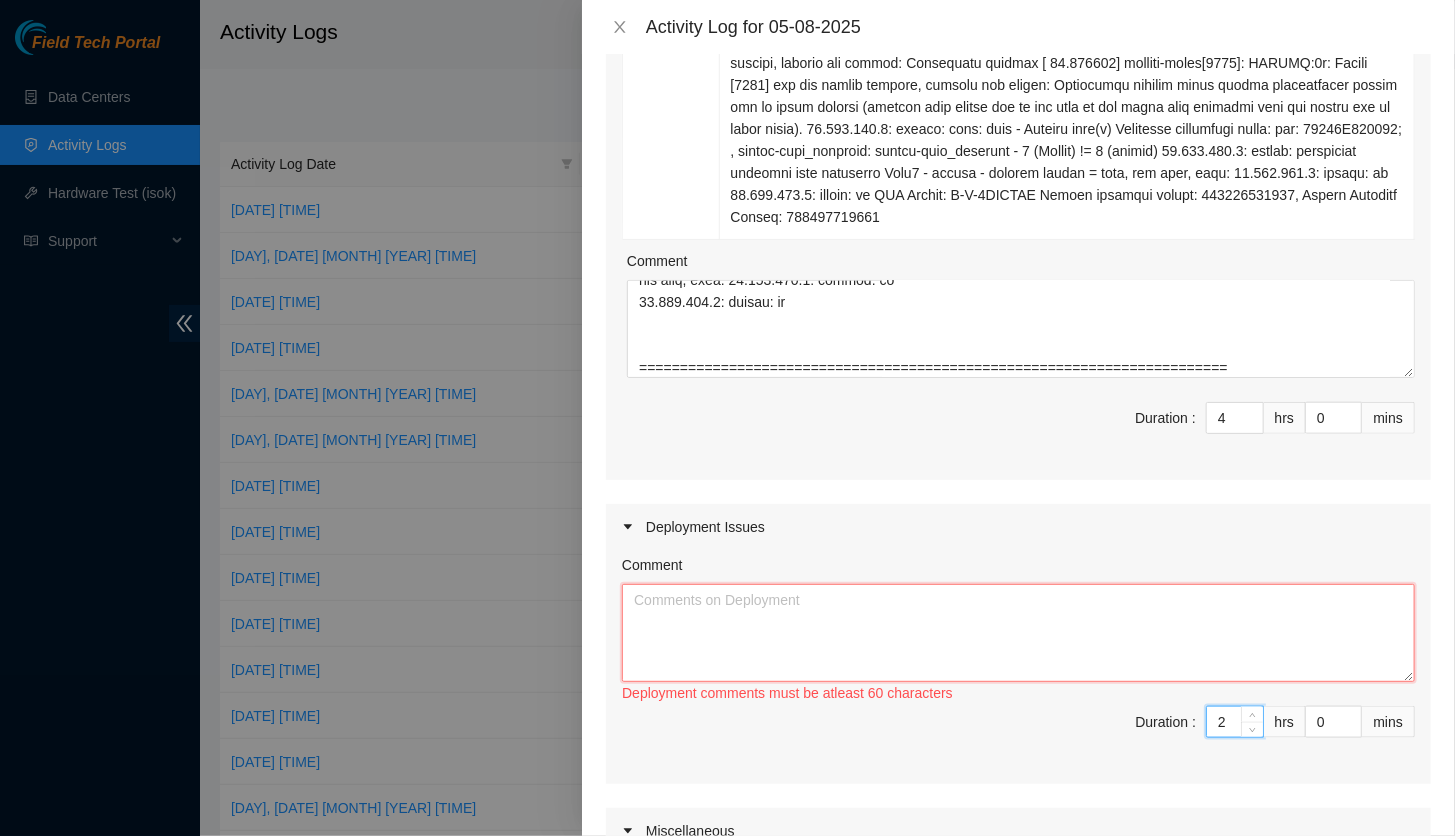 click on "Comment" at bounding box center [1018, 633] 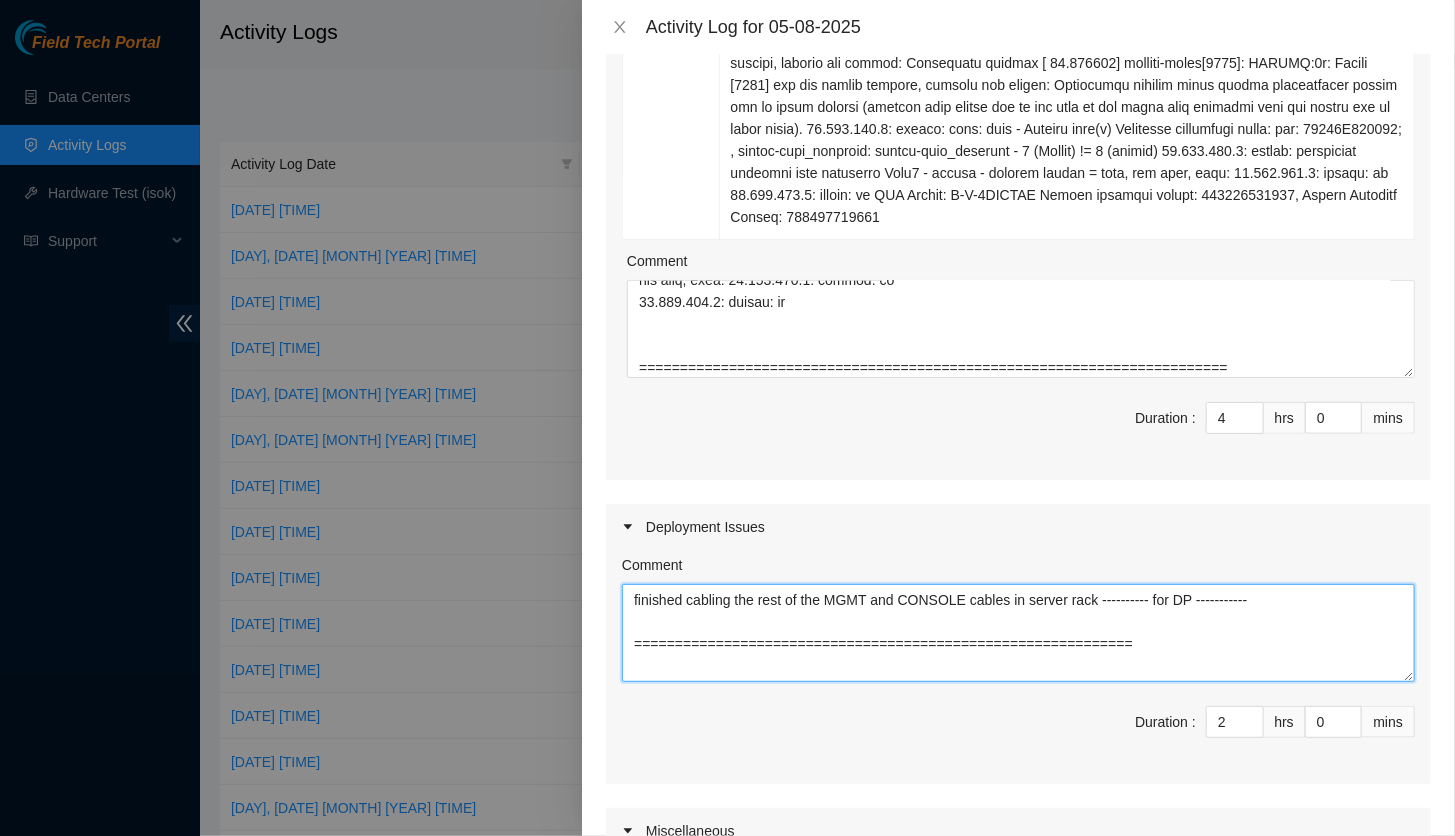 click on "finished cabling the rest of the MGMT and CONSOLE cables in server rack ---------- for DP -----------
=============================================================" at bounding box center [1018, 633] 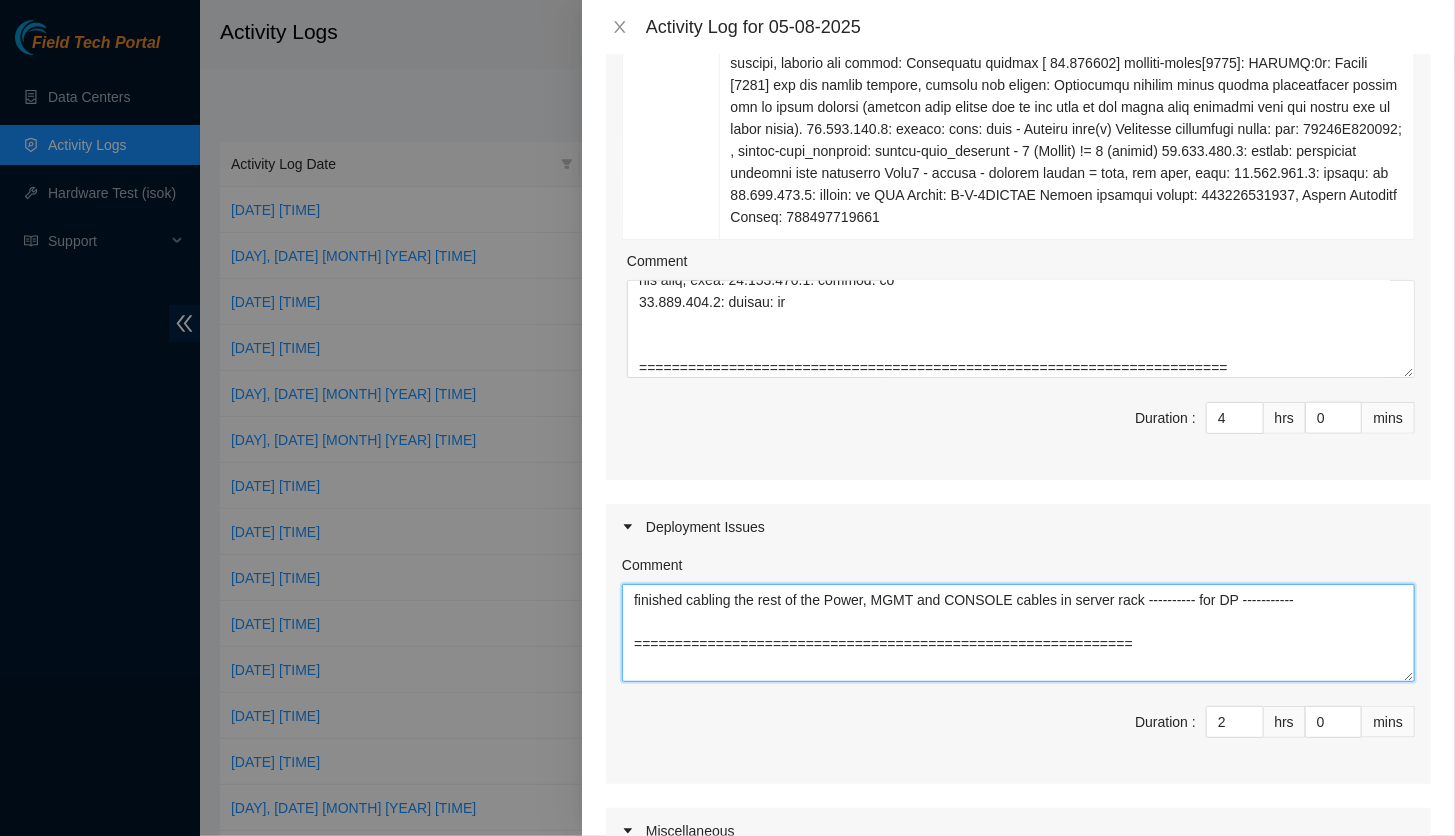 type on "finished cabling the rest of the Power, MGMT and CONSOLE cables in server rack ---------- for DP -----------
=============================================================" 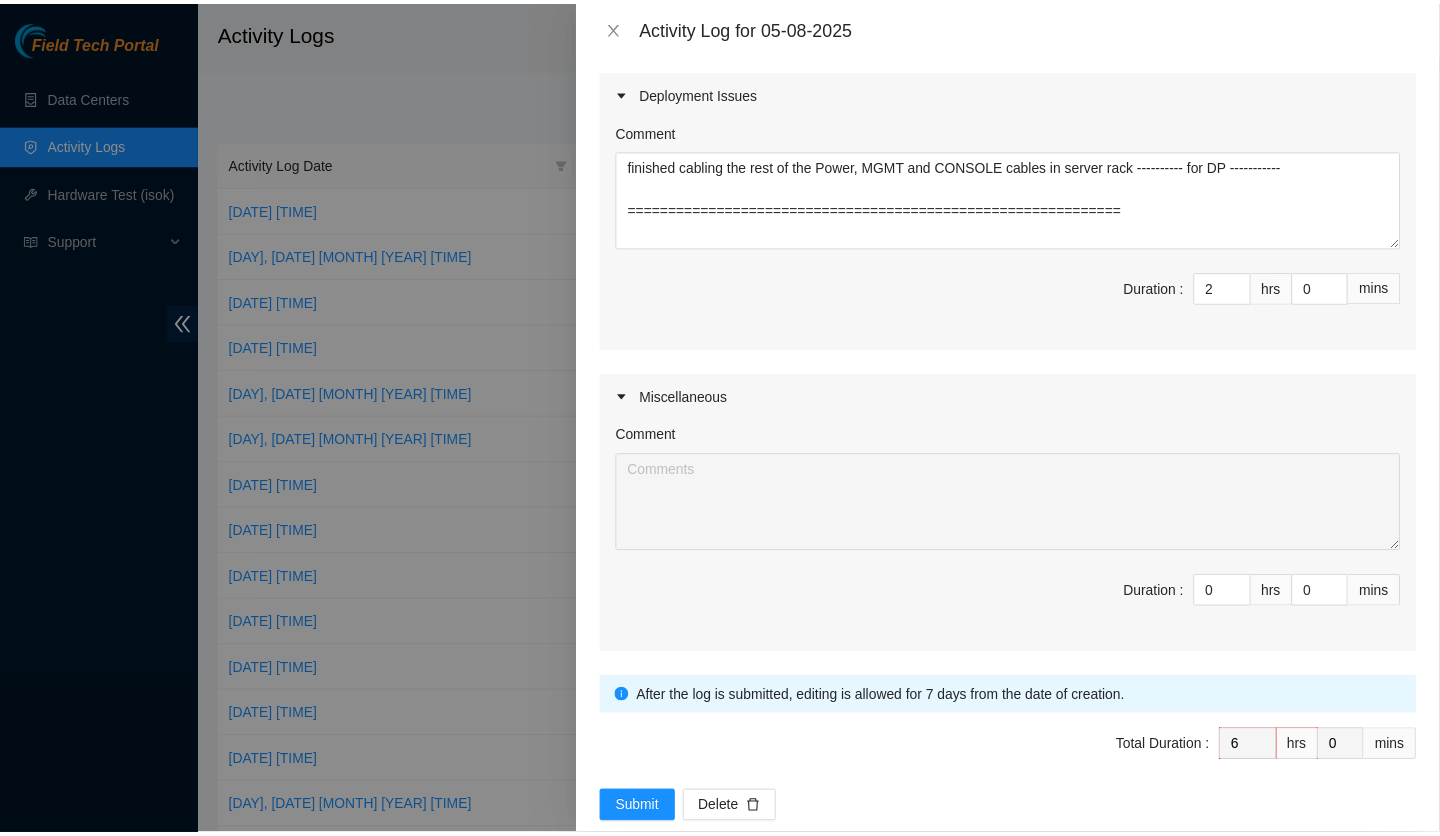 scroll, scrollTop: 1142, scrollLeft: 0, axis: vertical 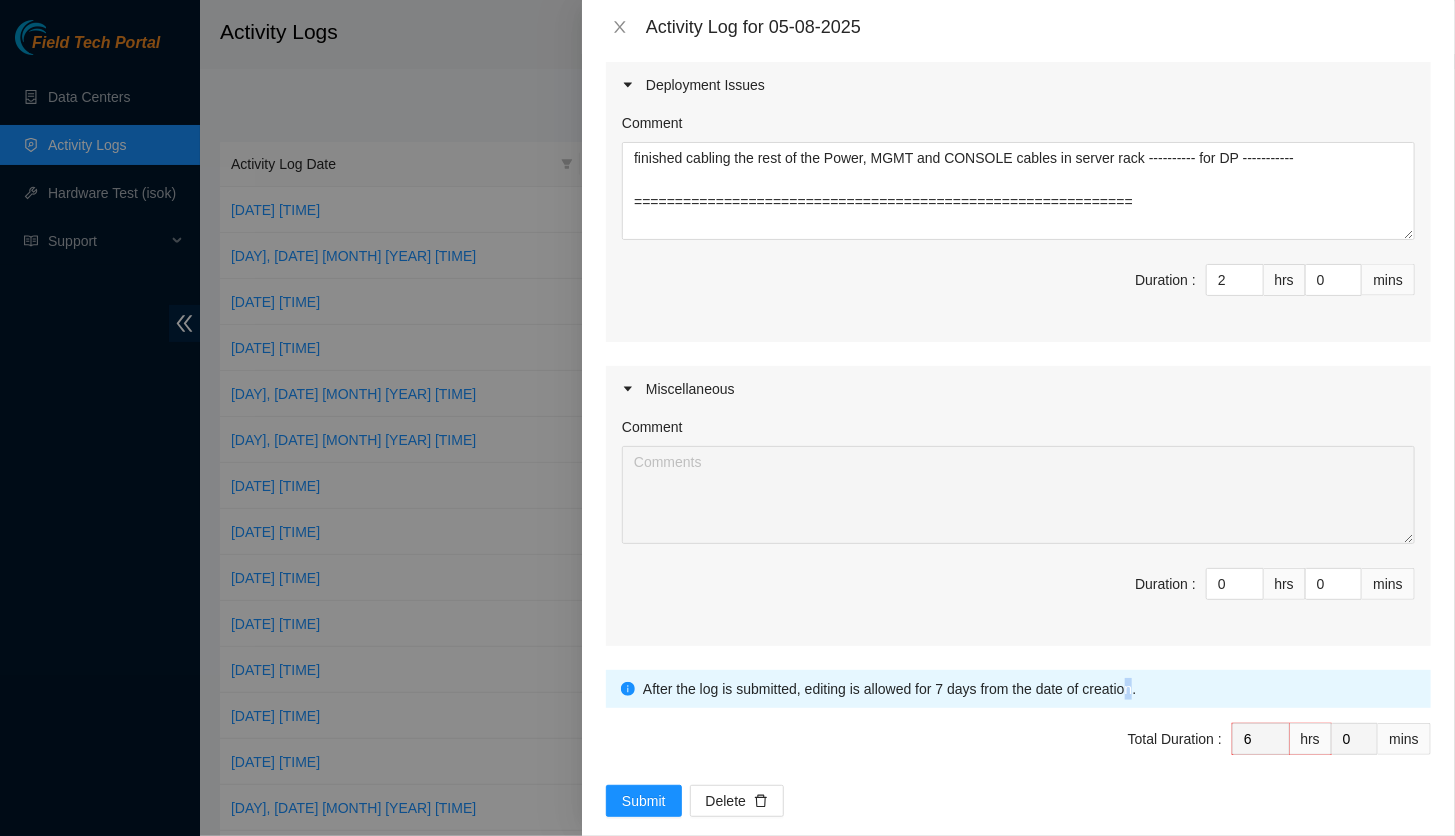 click on "Datacenters Sabey DataCenter LLC   ( Tukwila, WA )   Maintenance Issues Ticket Number Resolution B-W-13IPL31 Resolution: Replaced disk, Rescued, Comment: > logn has completed your request (B-V-5QO5WDM, B-W-13IPL31)
Message from logn:
B-V-5QO5WDM:
B-W-13IPL31:
Safe to work
LOCATED MACHINE AND REPLACED THE FOLLOWING: Disk(s) S/N A0183AB5 with Disk(s) S/N A02327B0
rescued with the latest rescue version,
configured, isok: [IP]: passed: ok
RMA Return: B-V-5RIMK40
Return tracking number: 463470036964
, Return Tracking Number: 463470036964 B-V-5QO5WDM Comment Duration : 4 hrs 0 mins Deployment Issues Comment finished cabling the rest of the Power, MGMT and CONSOLE cables in server rack ---------- for DP -----------
============================================================= Duration : 2 hrs 0 mins Miscellaneous Comment Duration : 0 hrs 0 mins After the log is submitted, editing is allowed for 7 days from the date of creation.  Total Duration : 6 hrs 0 mins Submit Delete" at bounding box center [1018, -105] 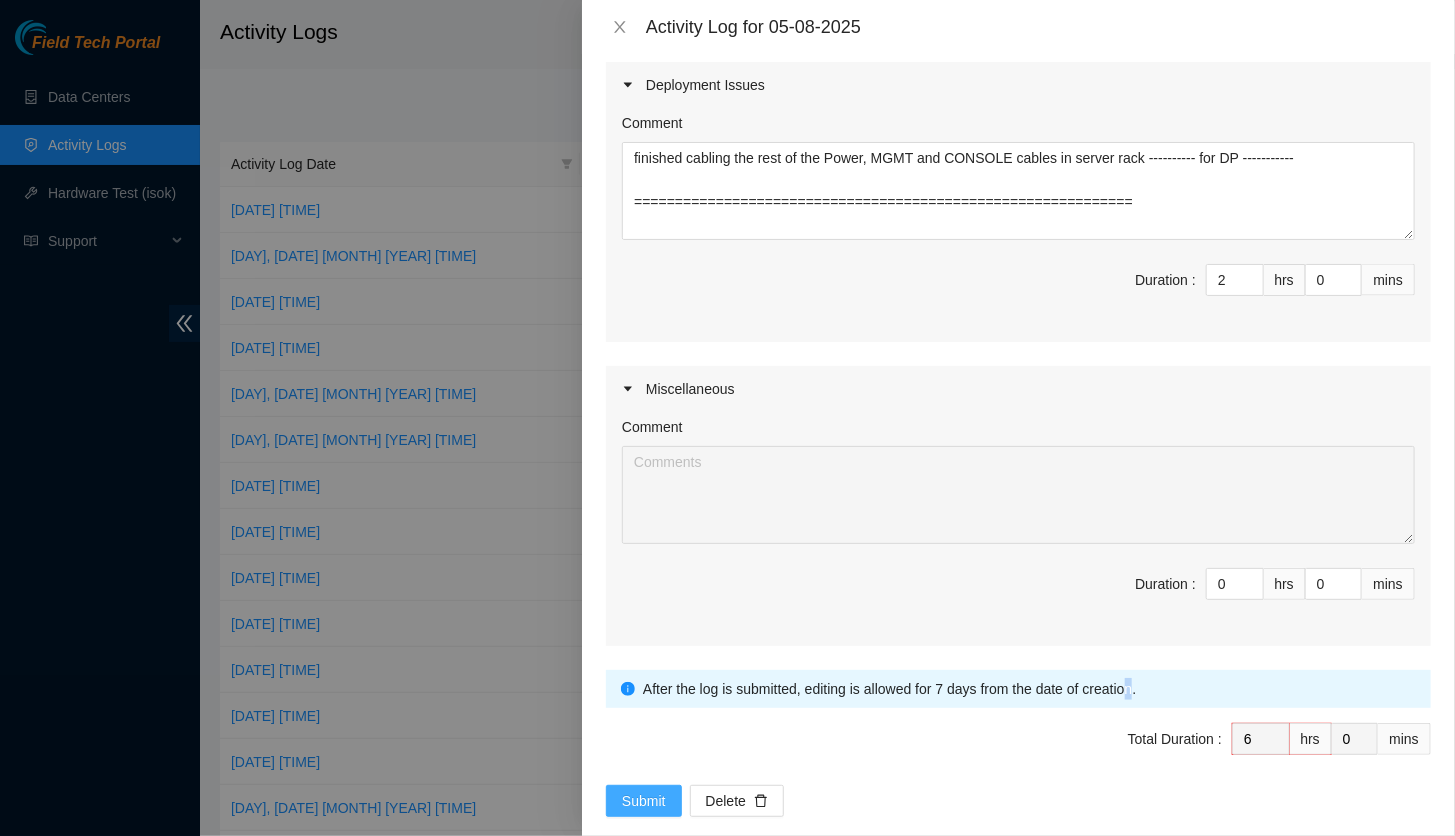 click on "Submit" at bounding box center (644, 801) 